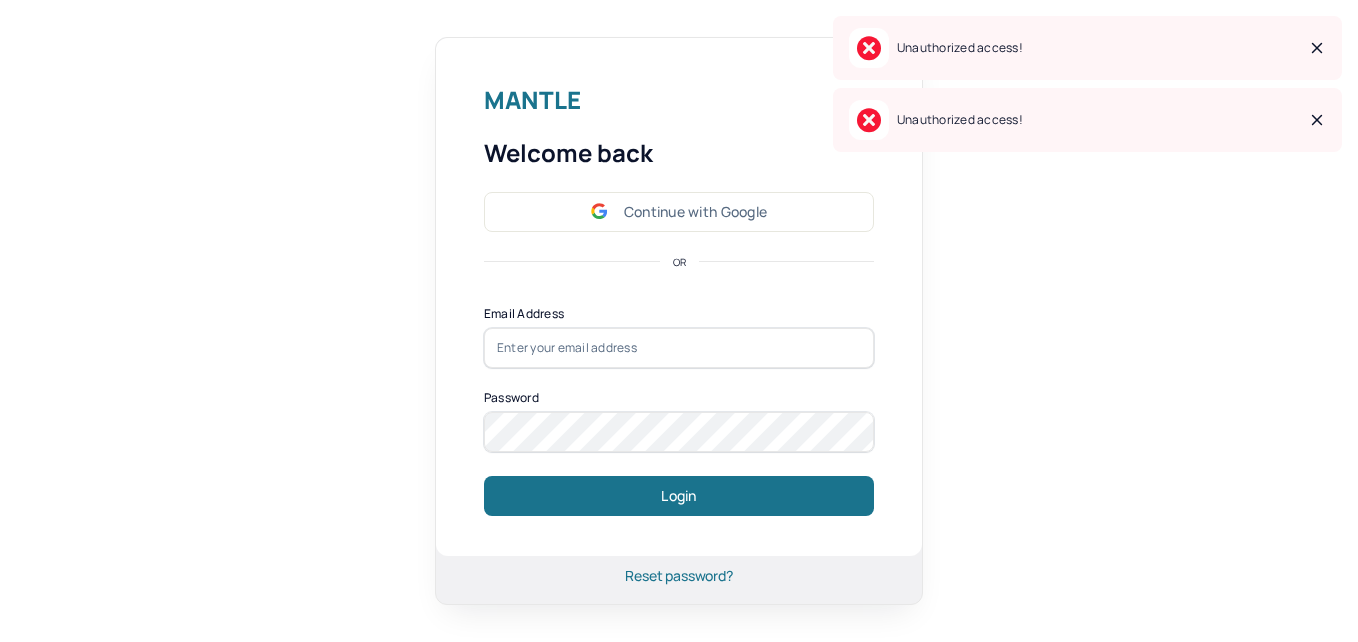 scroll, scrollTop: 0, scrollLeft: 0, axis: both 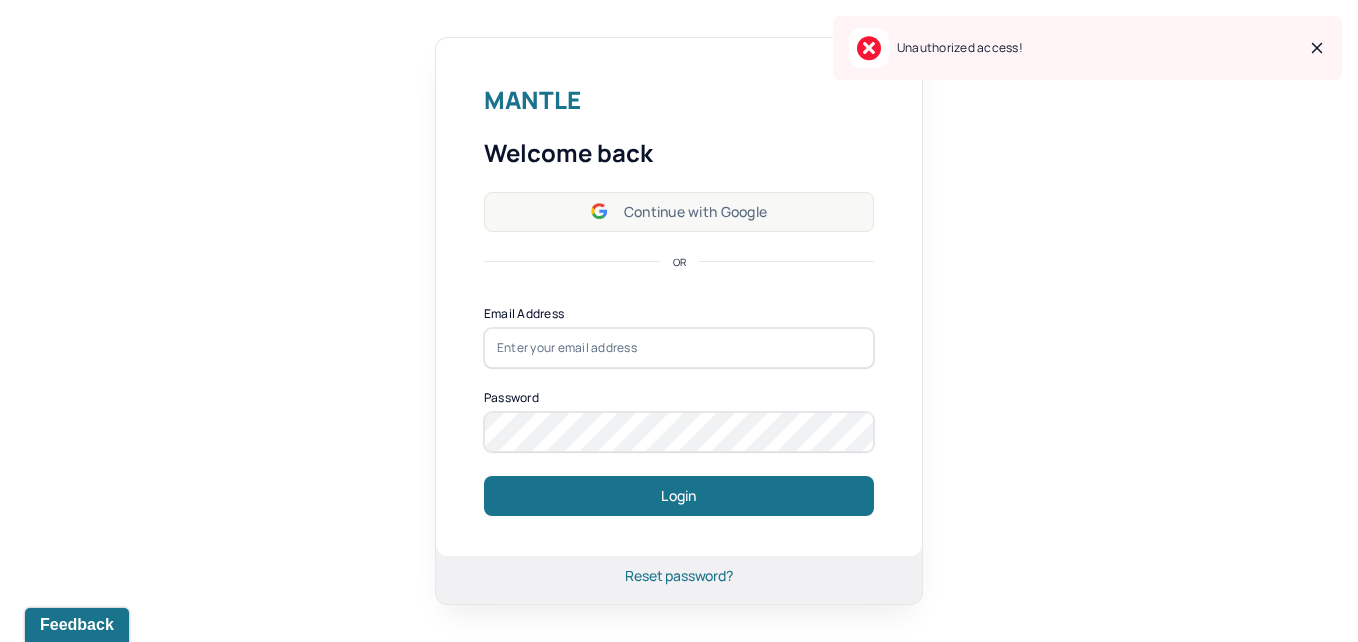 click on "Continue with Google" at bounding box center (679, 212) 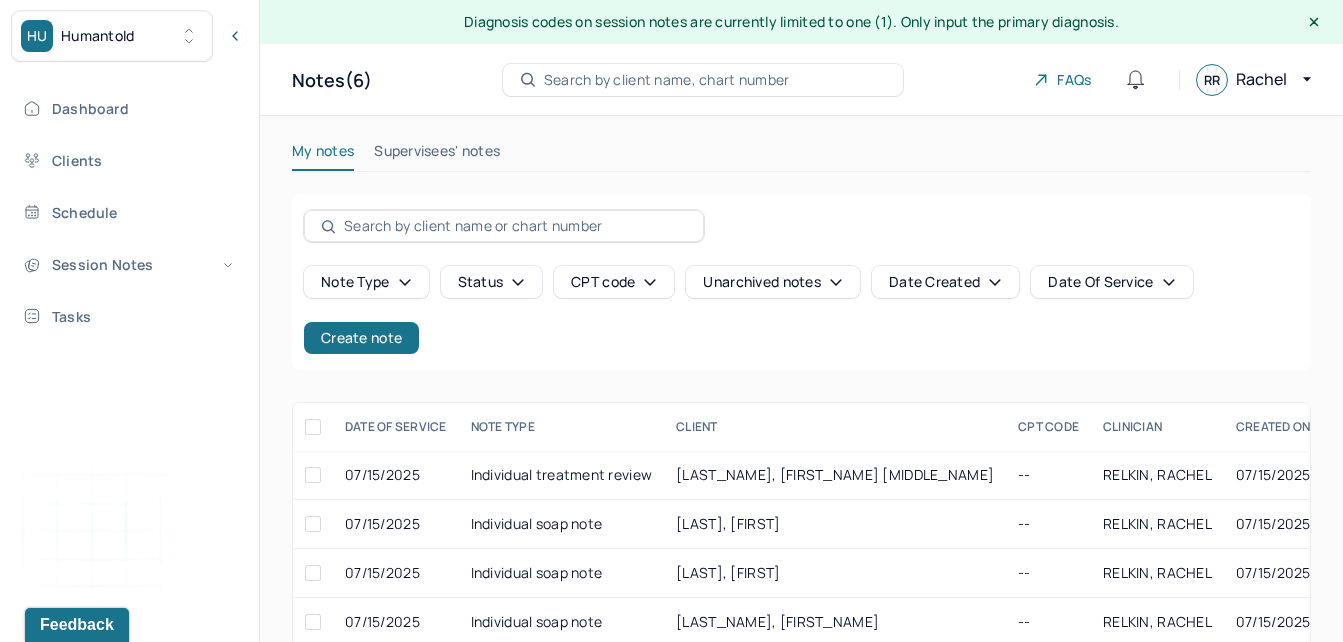 scroll, scrollTop: 143, scrollLeft: 0, axis: vertical 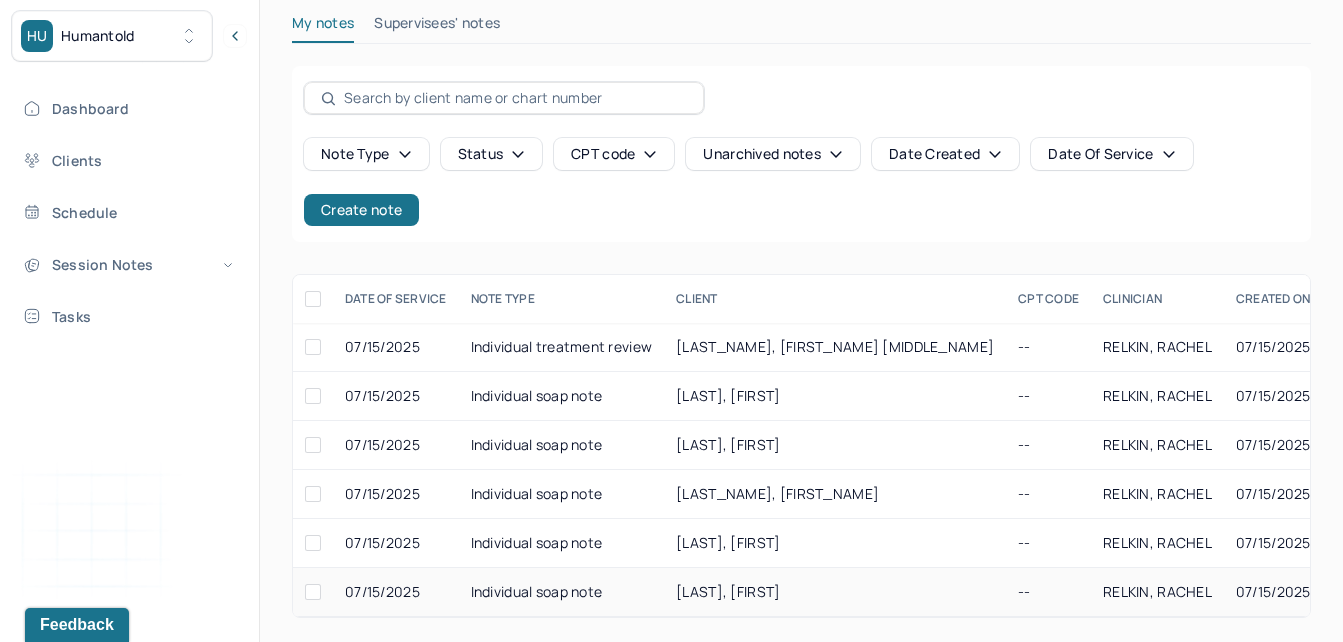 click on "[LAST], [FIRST]" at bounding box center [835, 592] 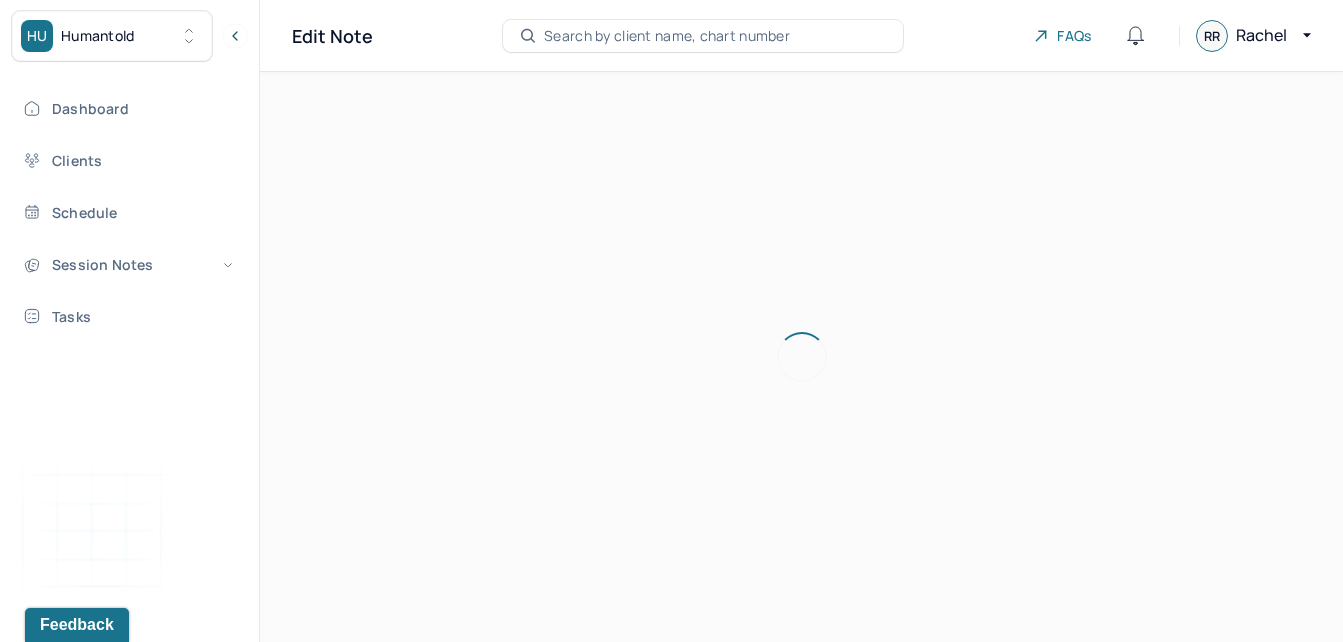 scroll, scrollTop: 36, scrollLeft: 0, axis: vertical 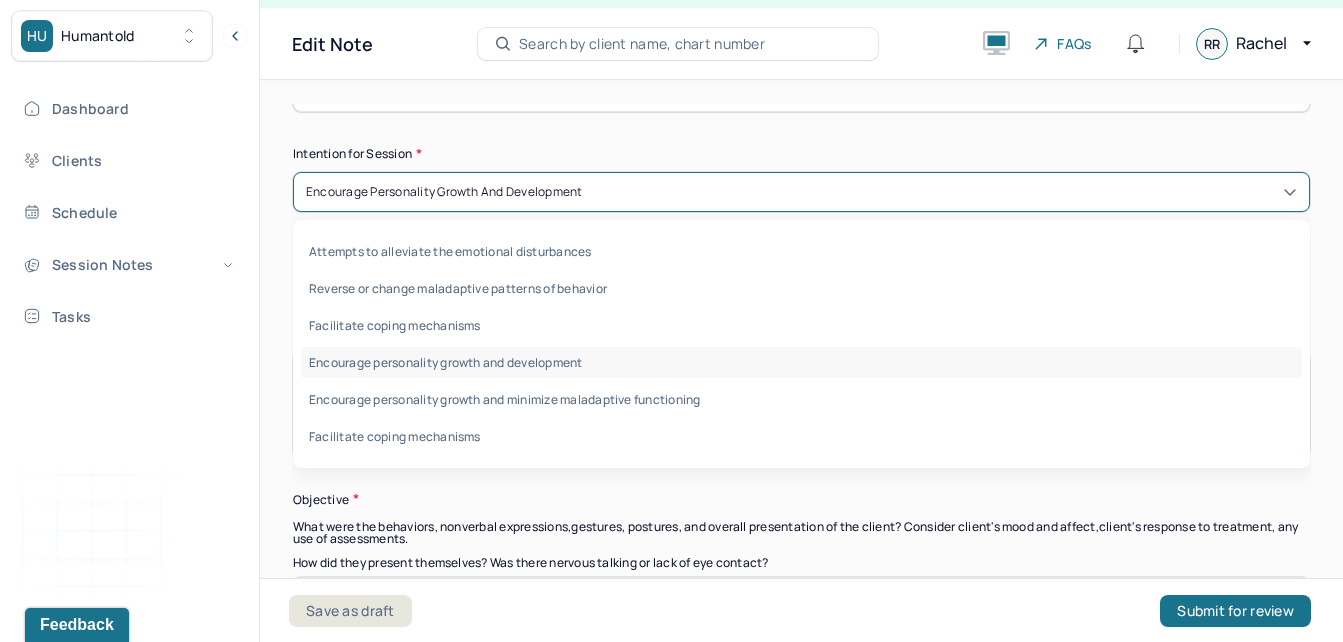 click on "Encourage personality growth and development" at bounding box center (444, 192) 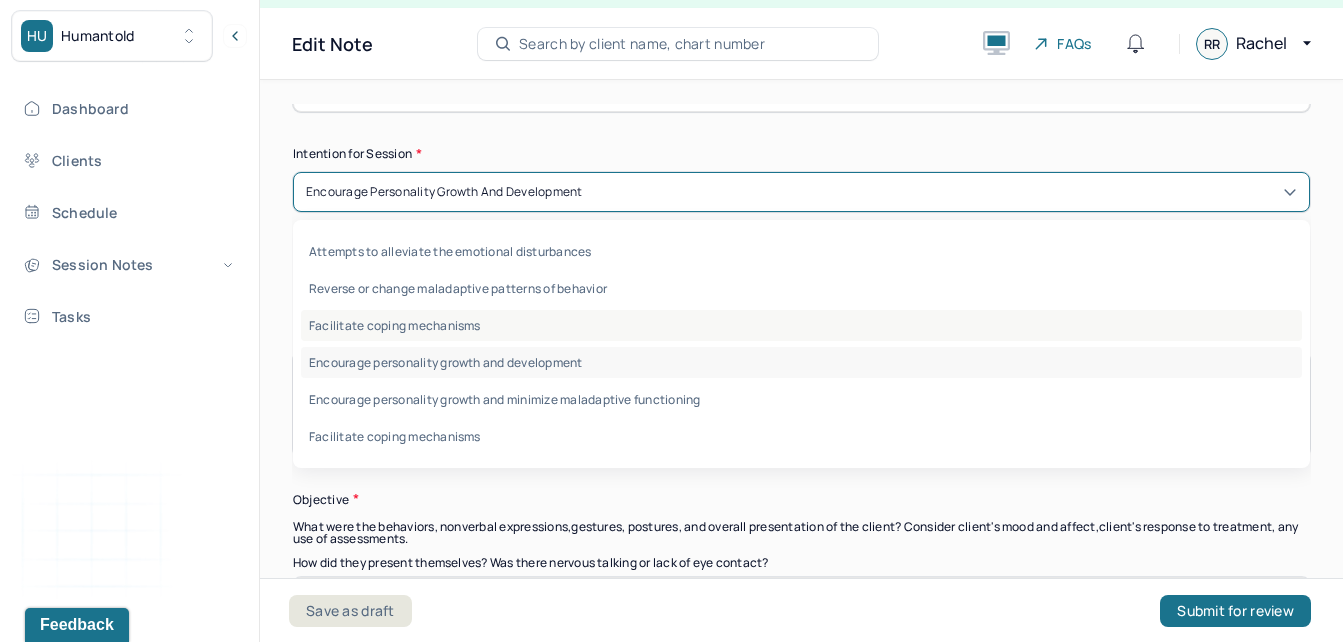 click on "Facilitate coping mechanisms" at bounding box center (801, 325) 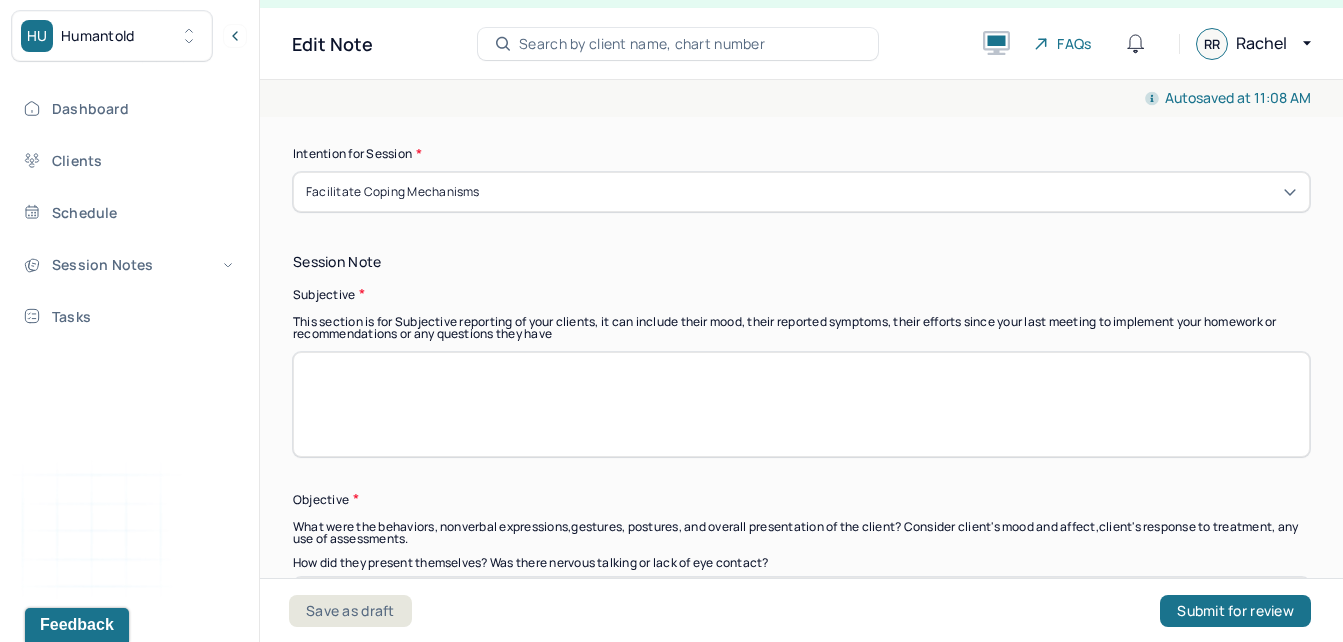 click at bounding box center [801, 404] 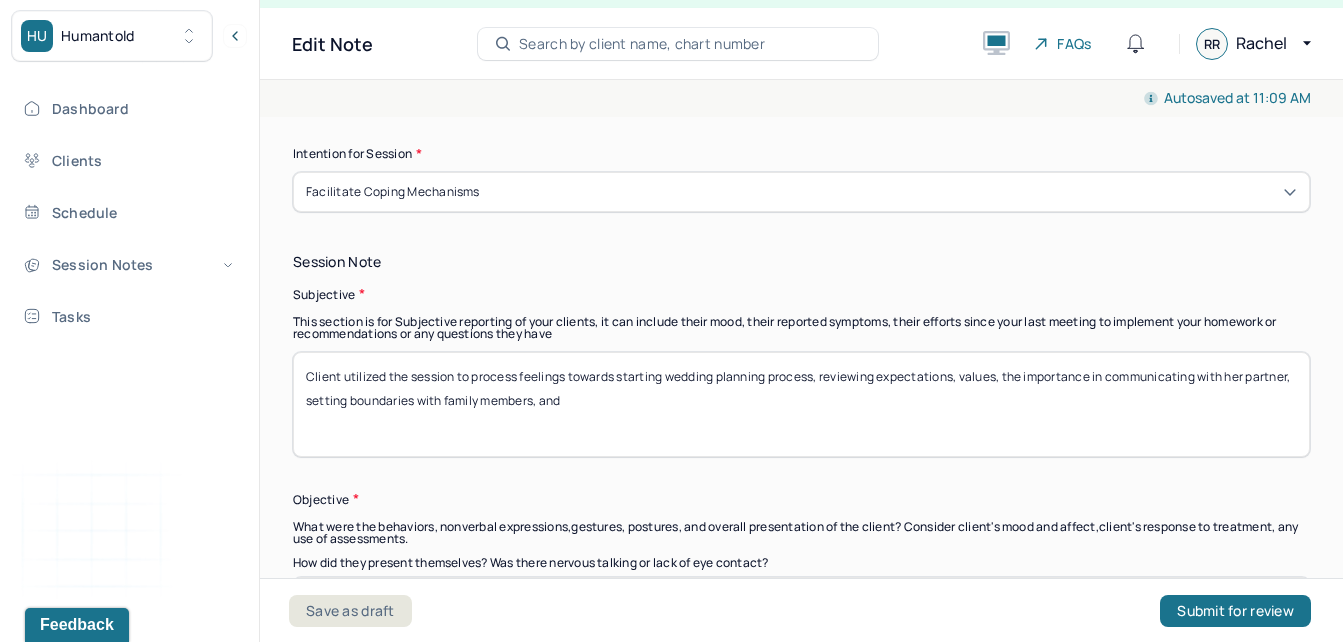 drag, startPoint x: 704, startPoint y: 371, endPoint x: 1172, endPoint y: 422, distance: 470.77063 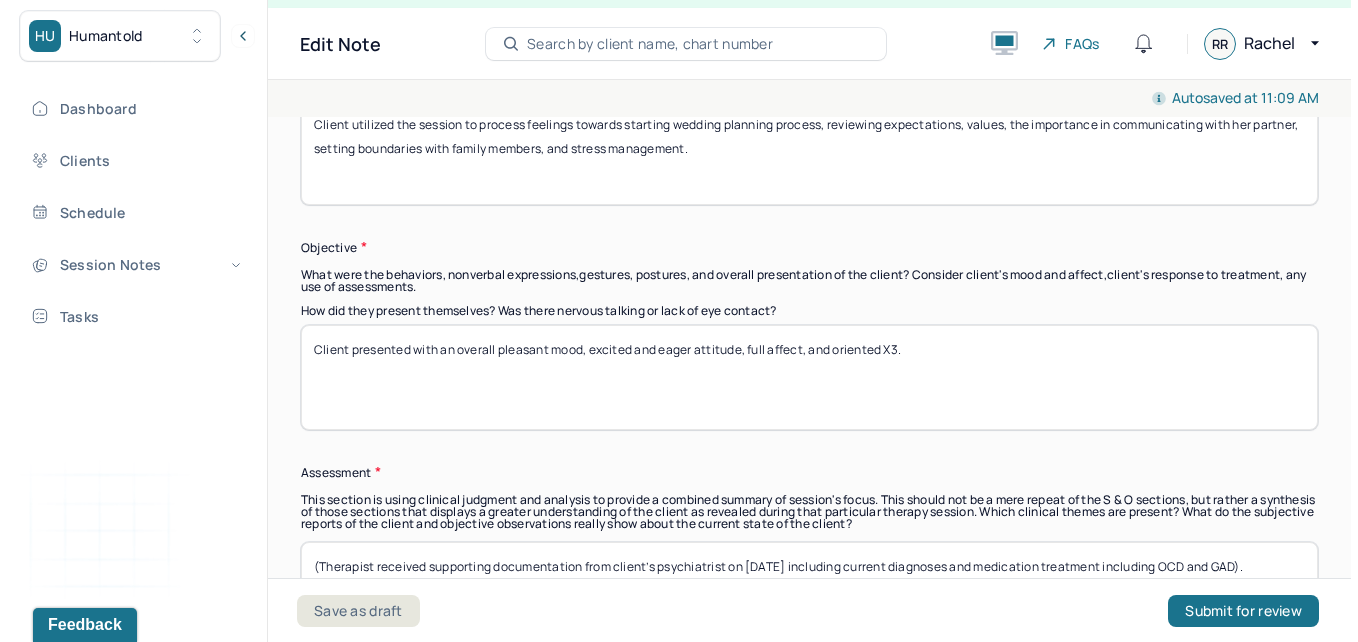 scroll, scrollTop: 1551, scrollLeft: 0, axis: vertical 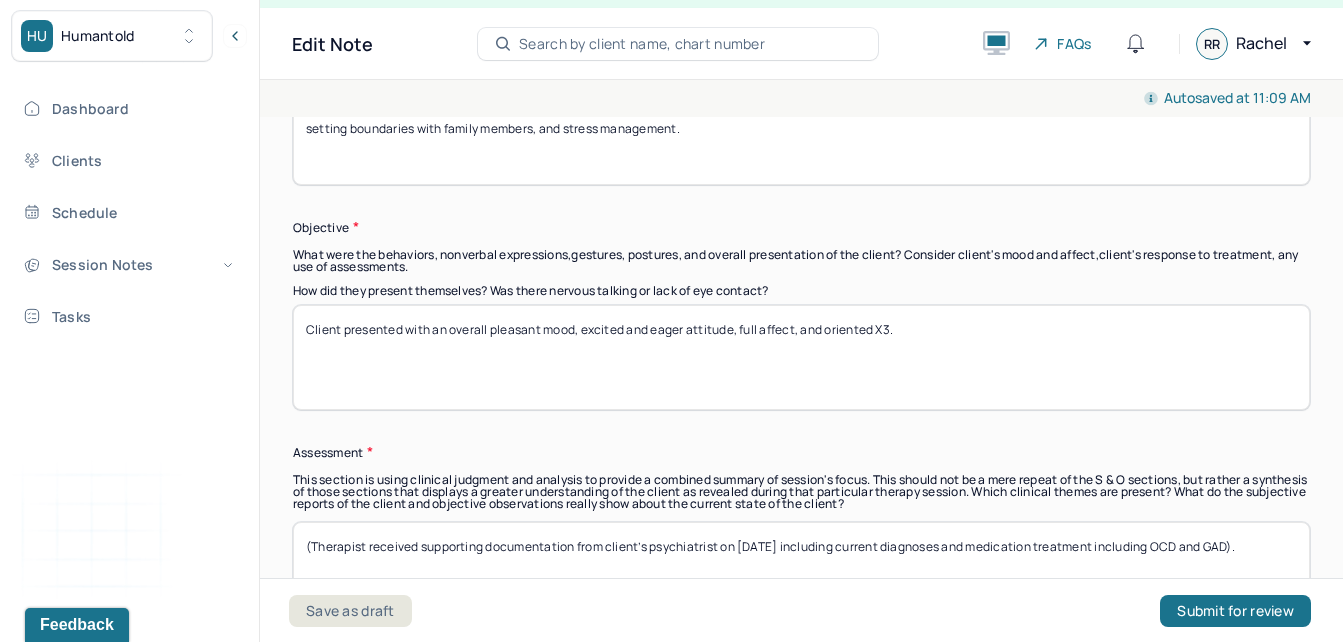 type on "Client utilized the session to process feelings towards starting wedding planning process, reviewing expectations, values, the importance in communicating with her partner, setting boundaries with family members, and stress management." 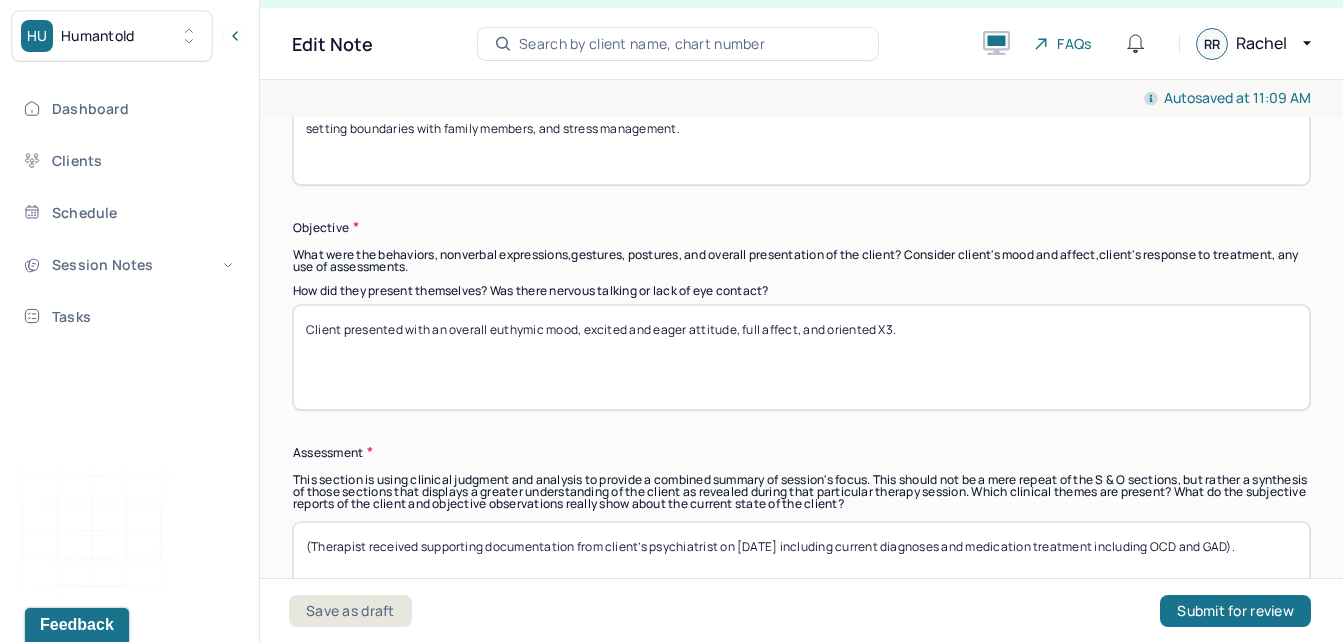 click on "Client presented with an overall euthymic mood, excited and eager attitude, full affect, and oriented X3." at bounding box center [801, 357] 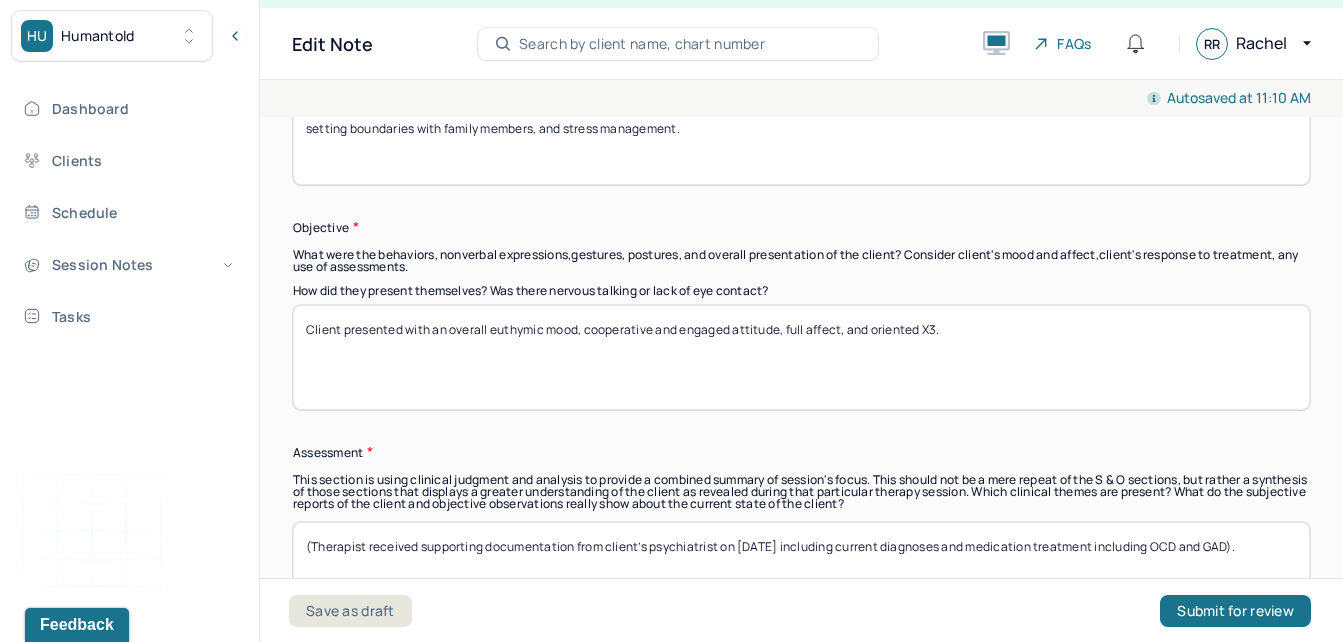 click on "Client presented with an overall euthymic mood, cooperative and engaged attitude, full affect, and oriented X3." at bounding box center [801, 357] 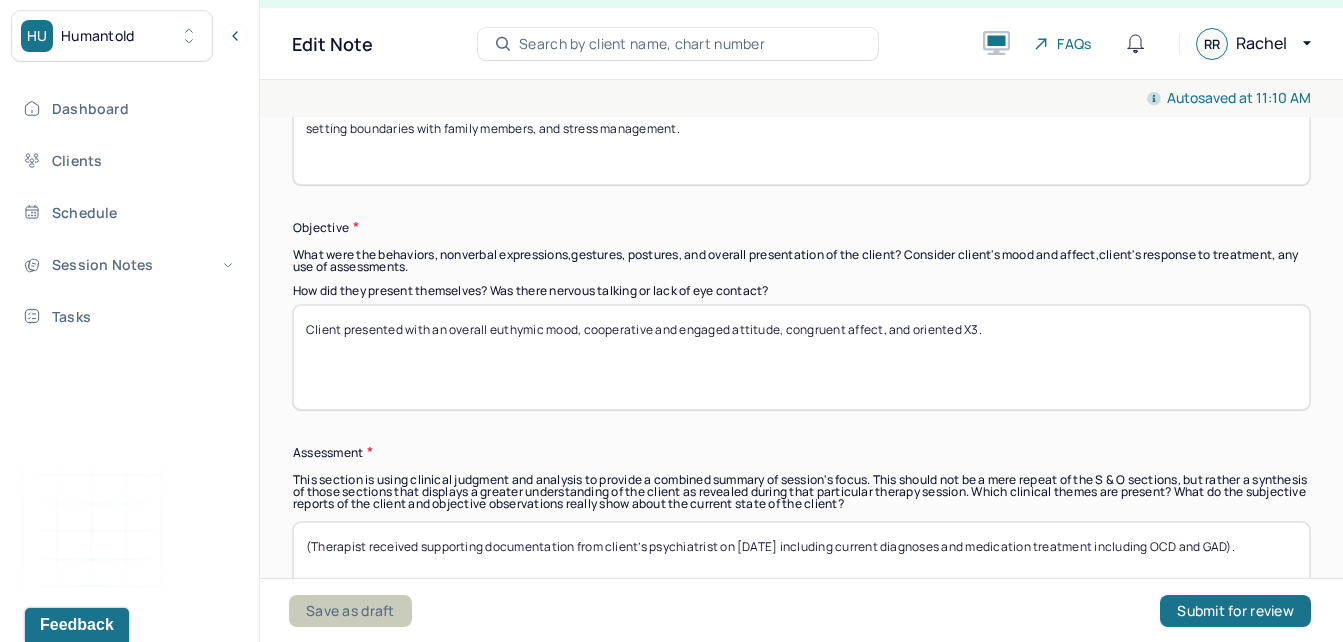 type on "Client presented with an overall euthymic mood, cooperative and engaged attitude, congruent affect, and oriented X3." 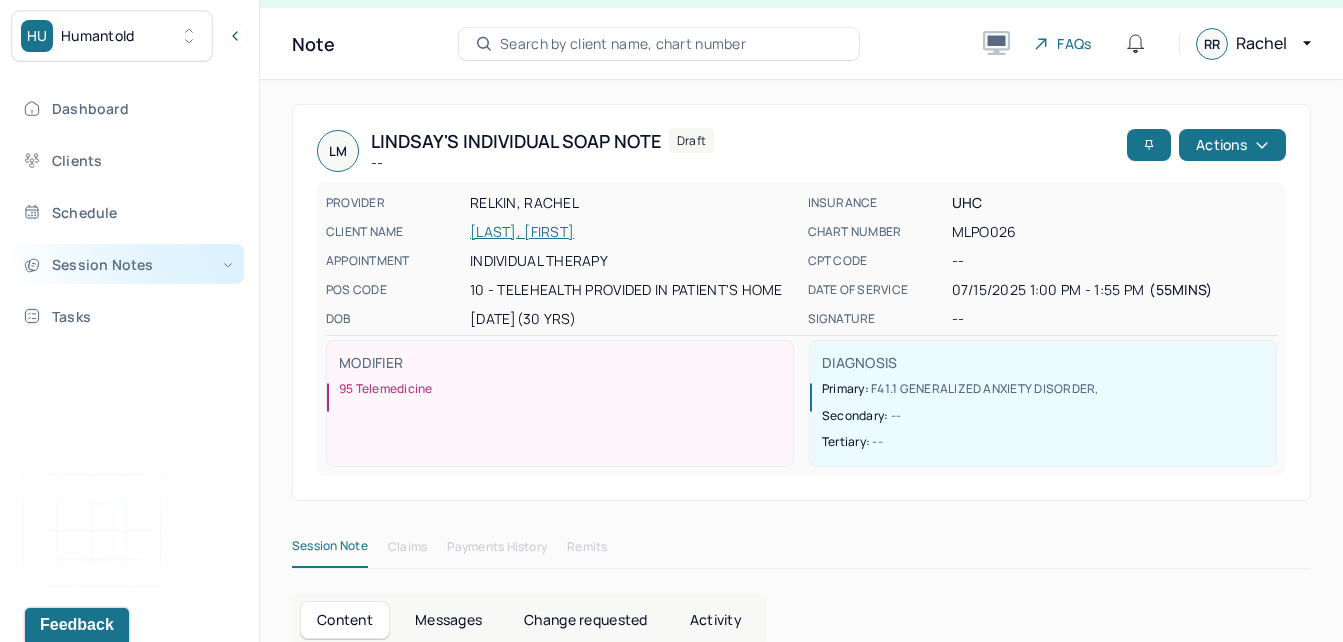 click on "Session Notes" at bounding box center [128, 264] 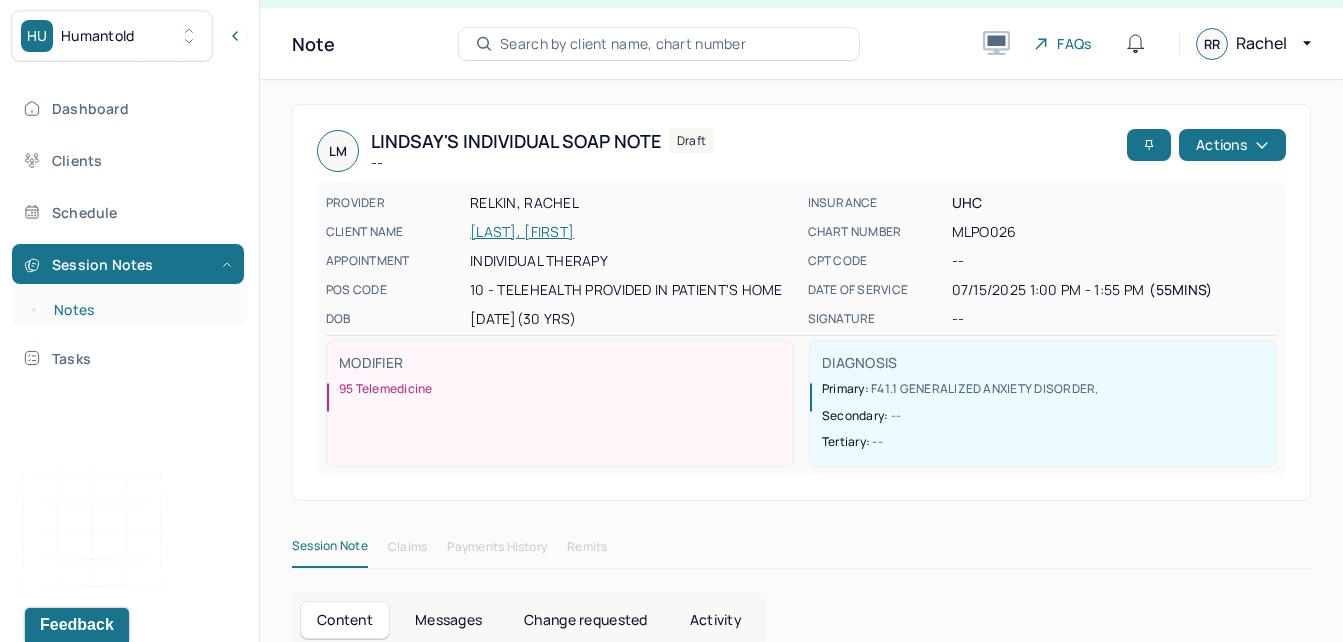 click on "Notes" at bounding box center (139, 310) 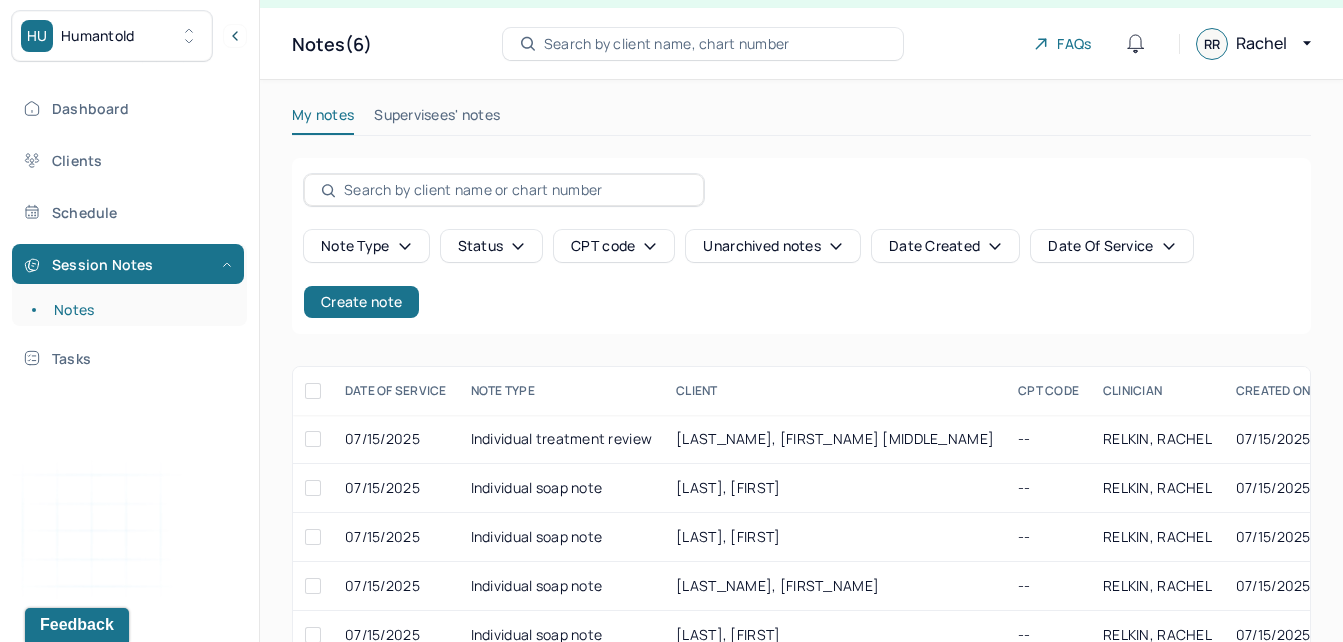 click on "Supervisees' notes" at bounding box center [437, 119] 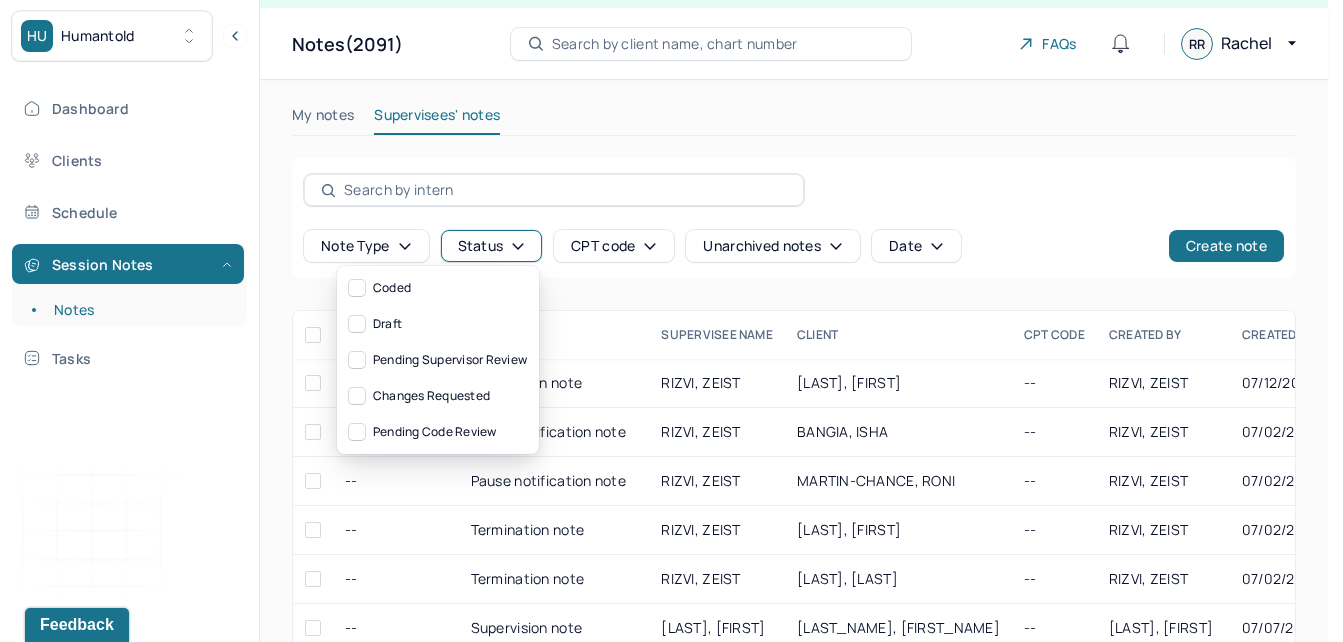 click 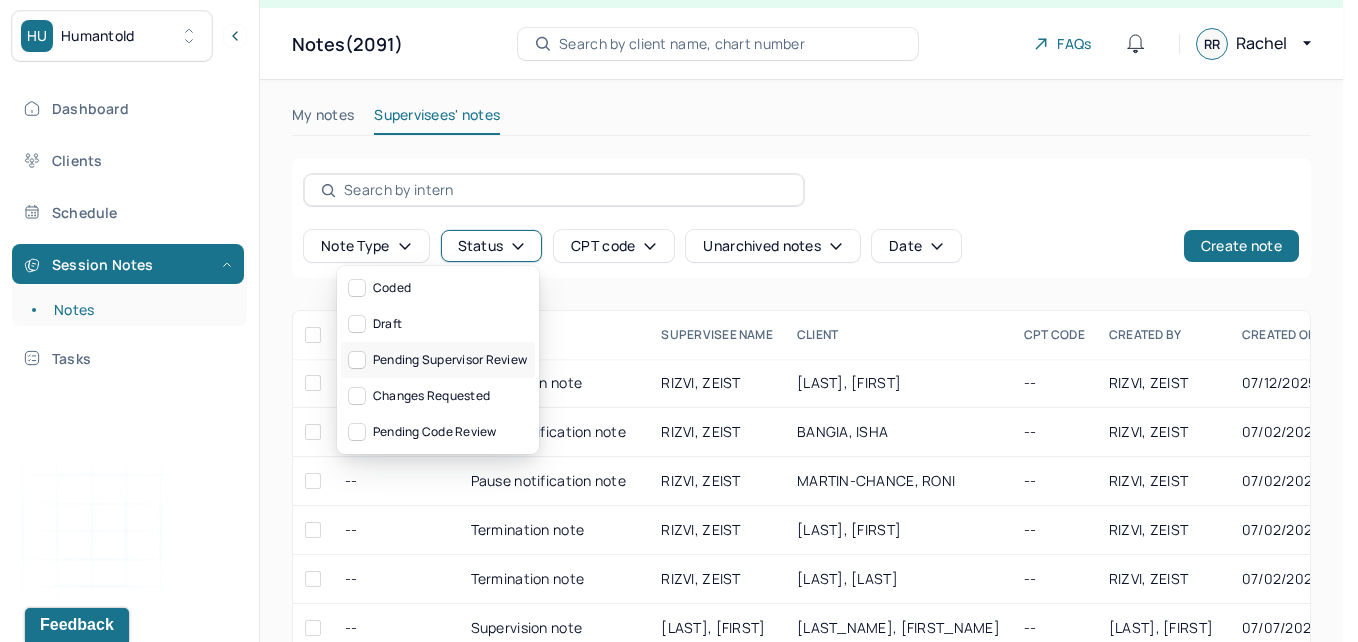 click on "Pending supervisor review" at bounding box center (438, 360) 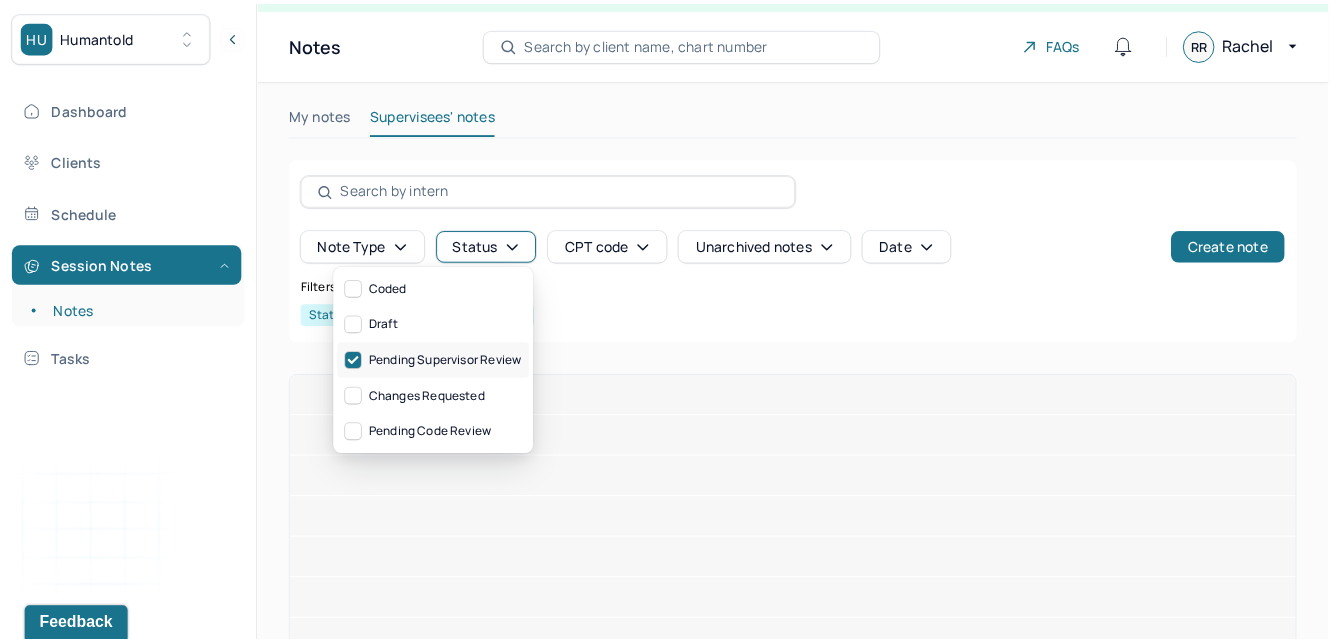 scroll, scrollTop: 0, scrollLeft: 0, axis: both 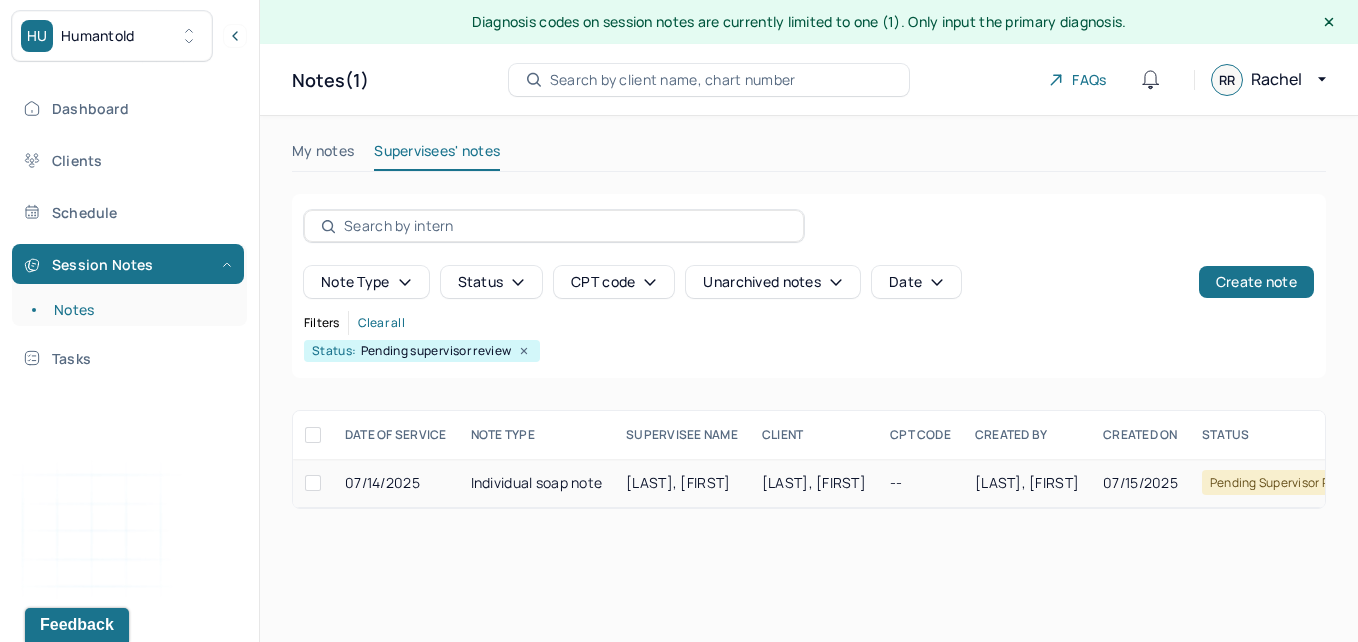click at bounding box center [313, 483] 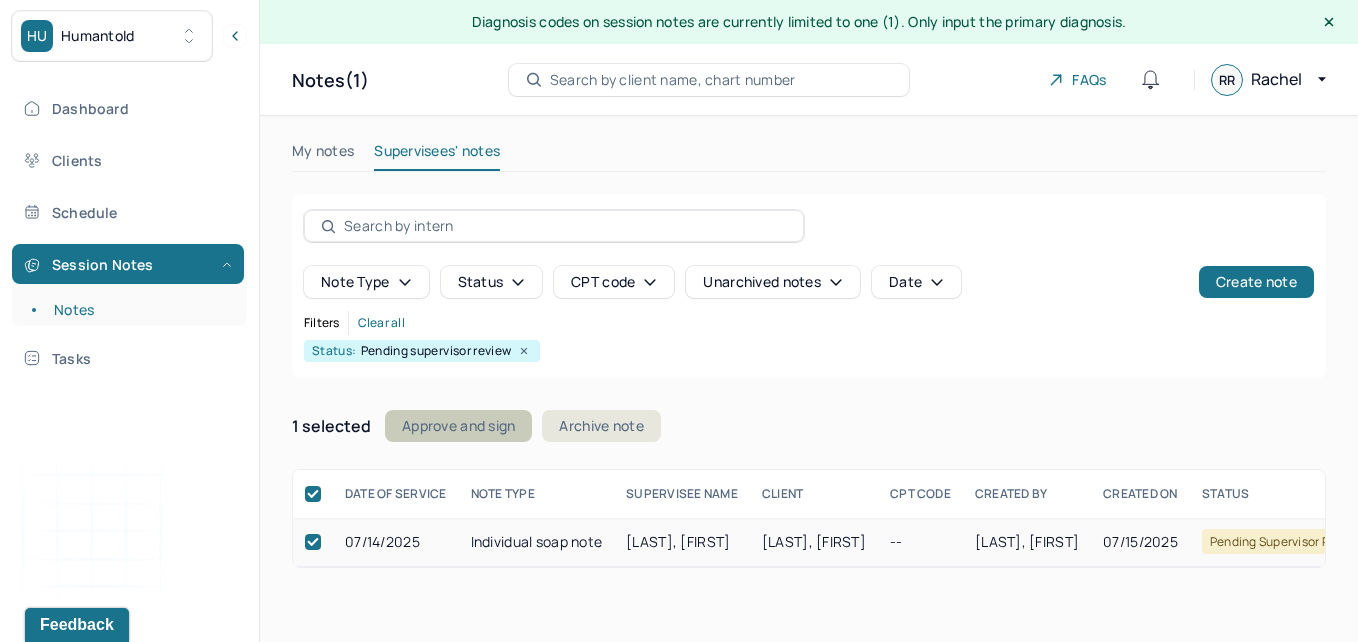 click on "Approve and sign" at bounding box center [458, 426] 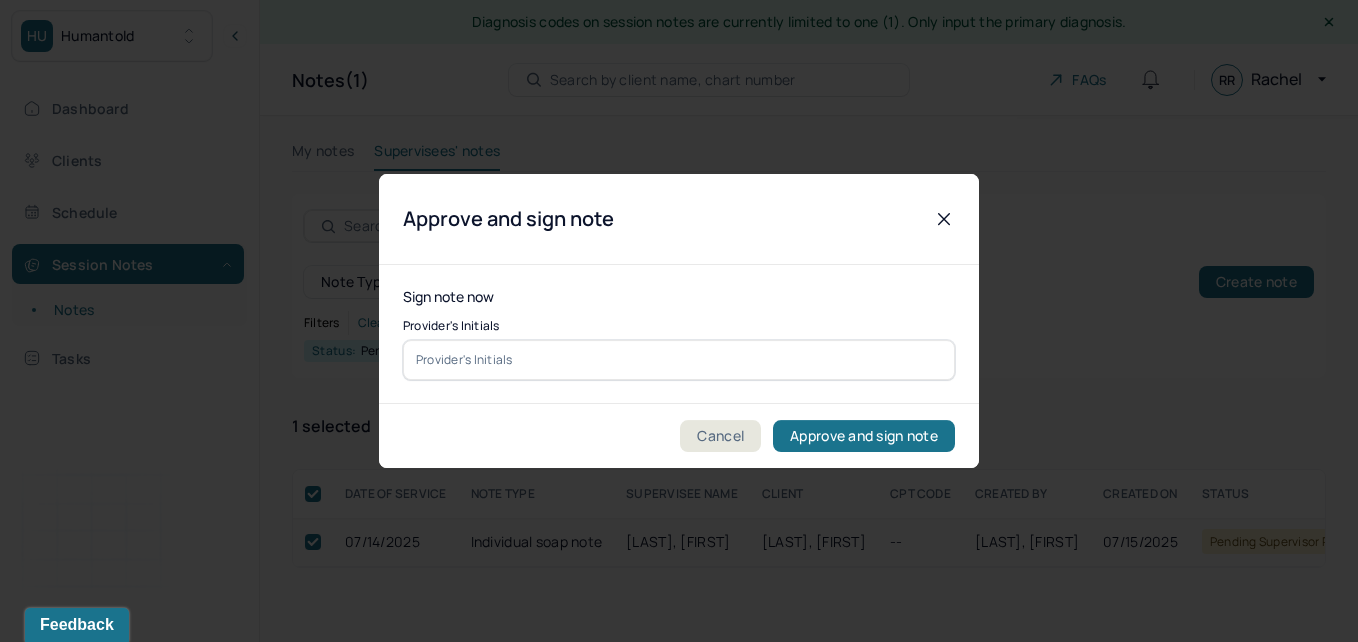 click at bounding box center [679, 360] 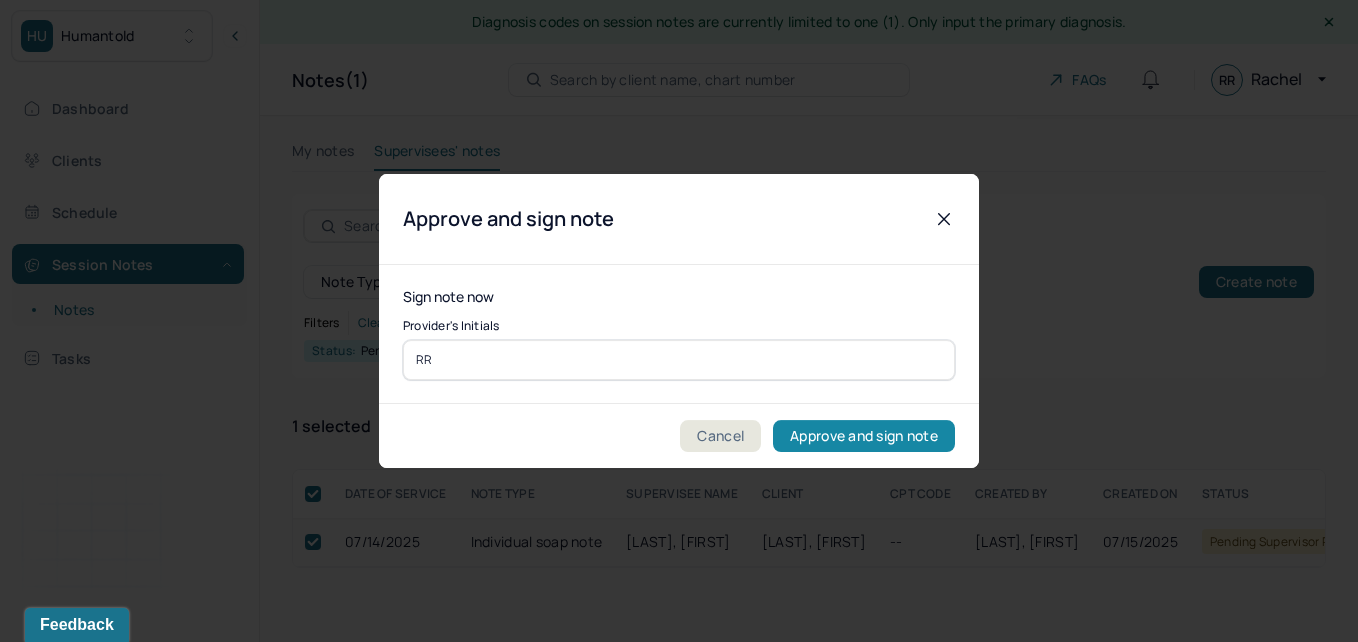 type on "RR" 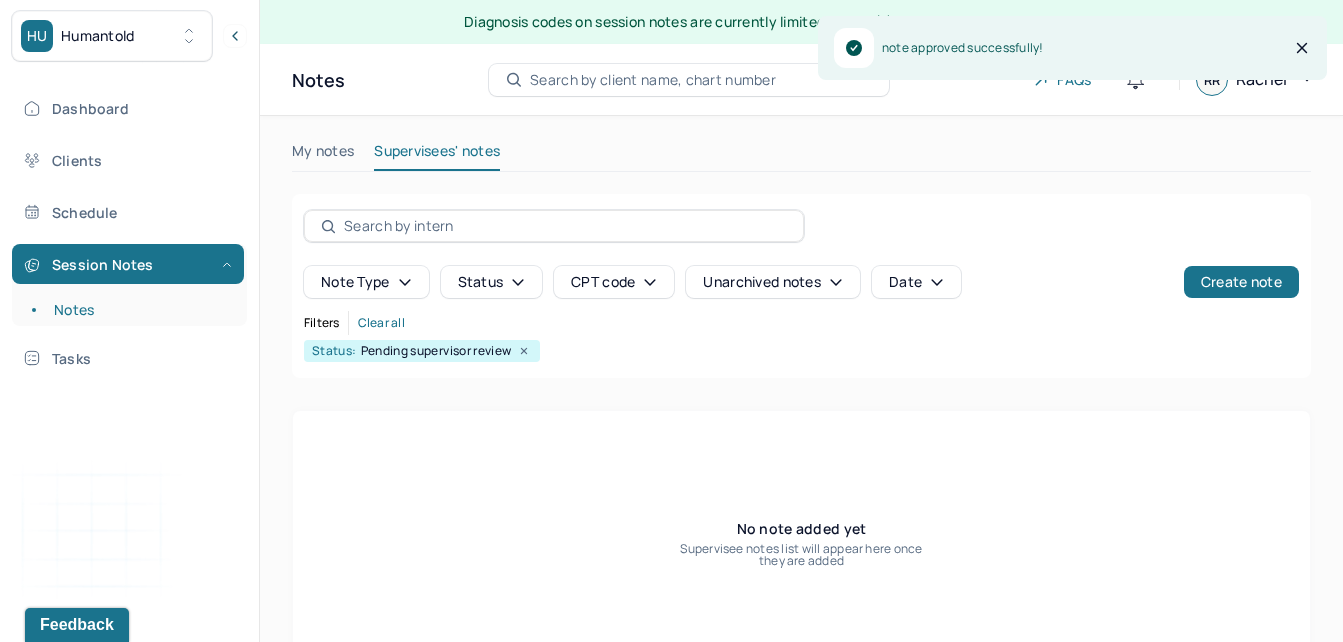 click 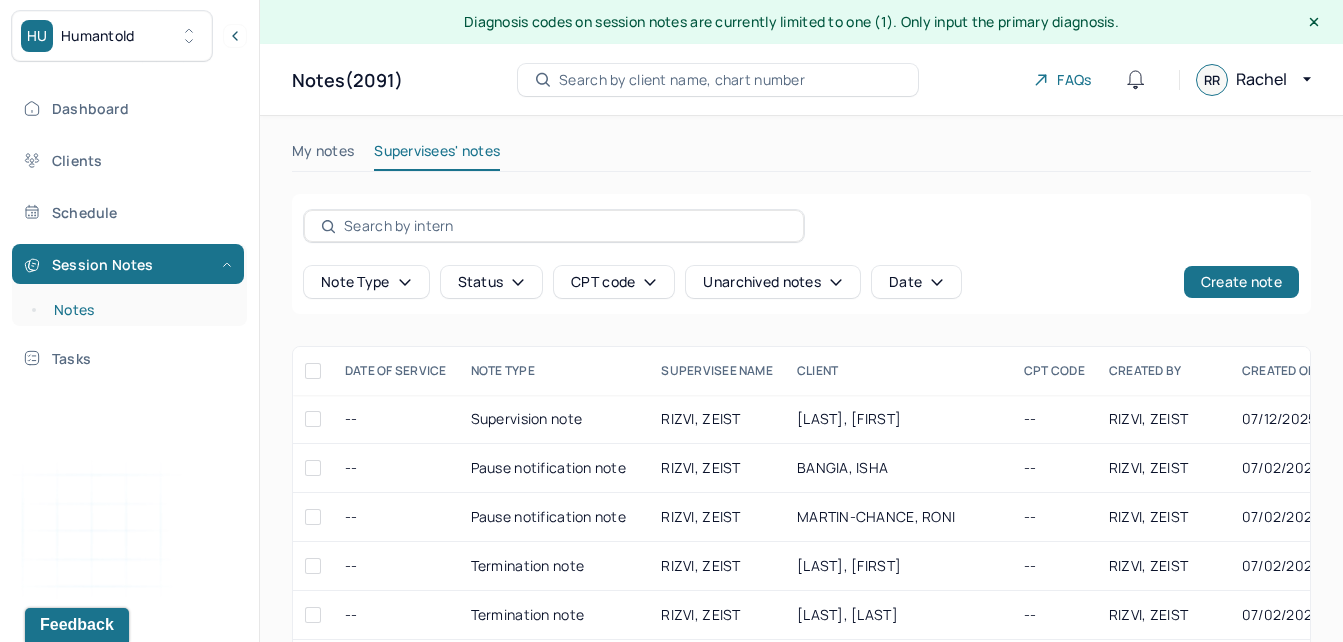 click on "Notes" at bounding box center (139, 310) 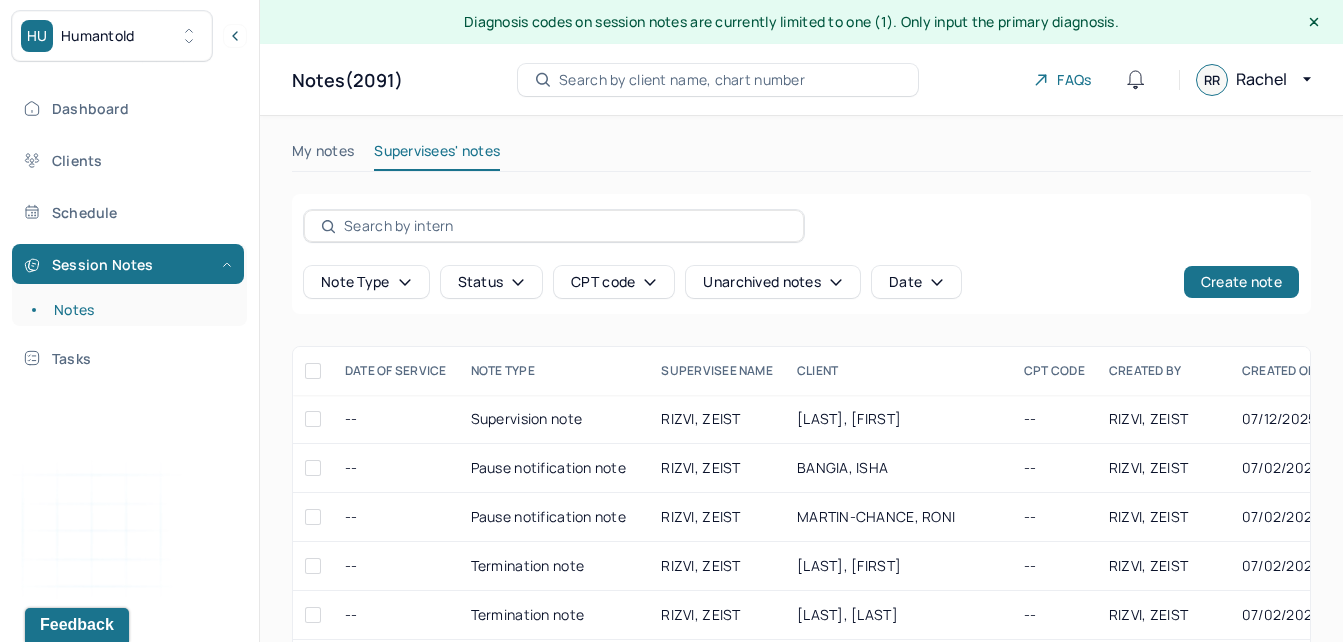 click on "My notes" at bounding box center (323, 155) 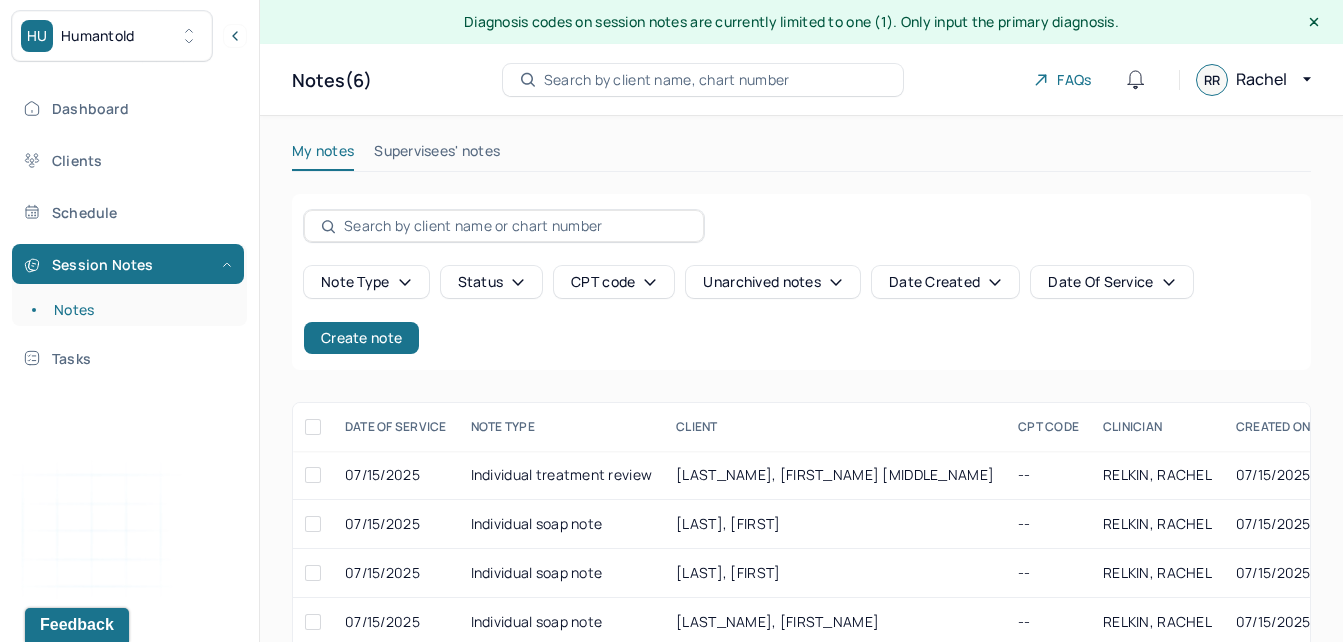 scroll, scrollTop: 143, scrollLeft: 0, axis: vertical 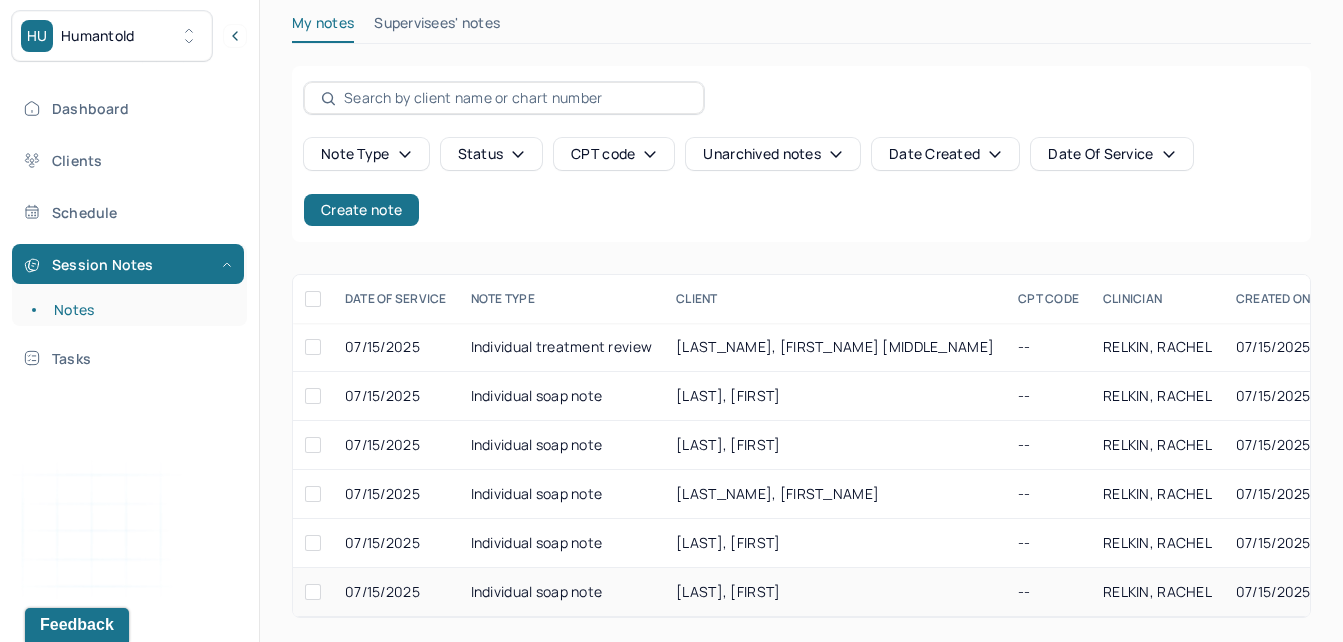 click on "[LAST], [FIRST]" at bounding box center [835, 592] 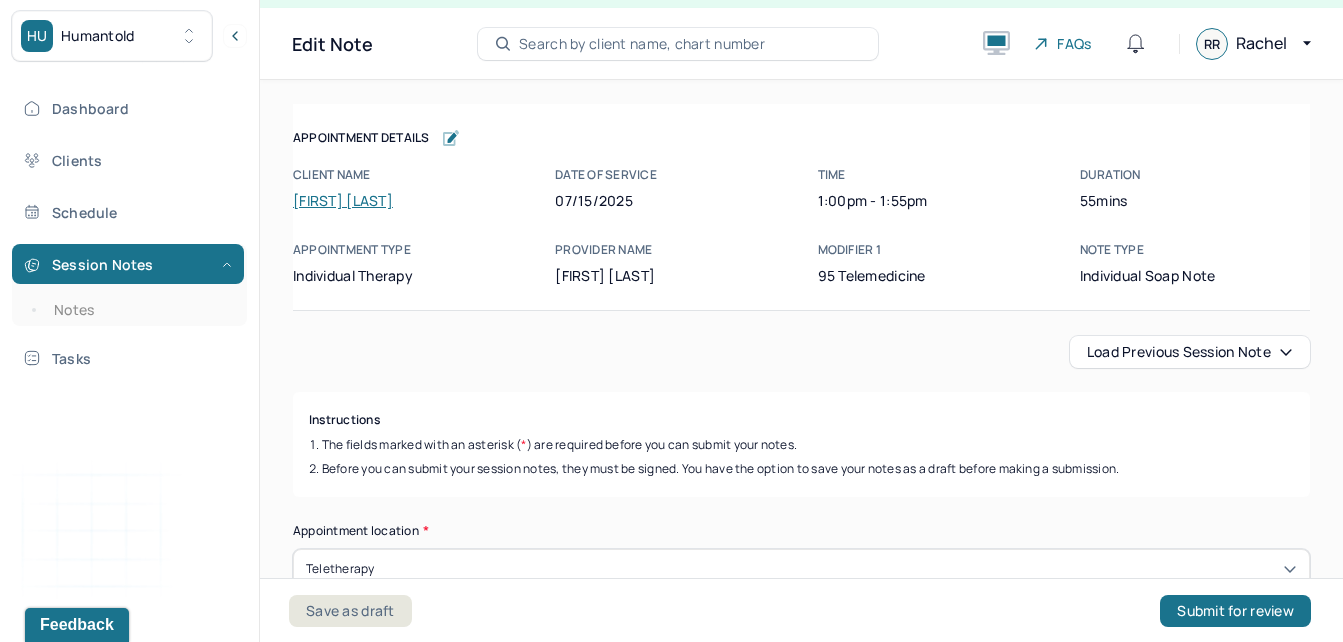 scroll, scrollTop: 36, scrollLeft: 0, axis: vertical 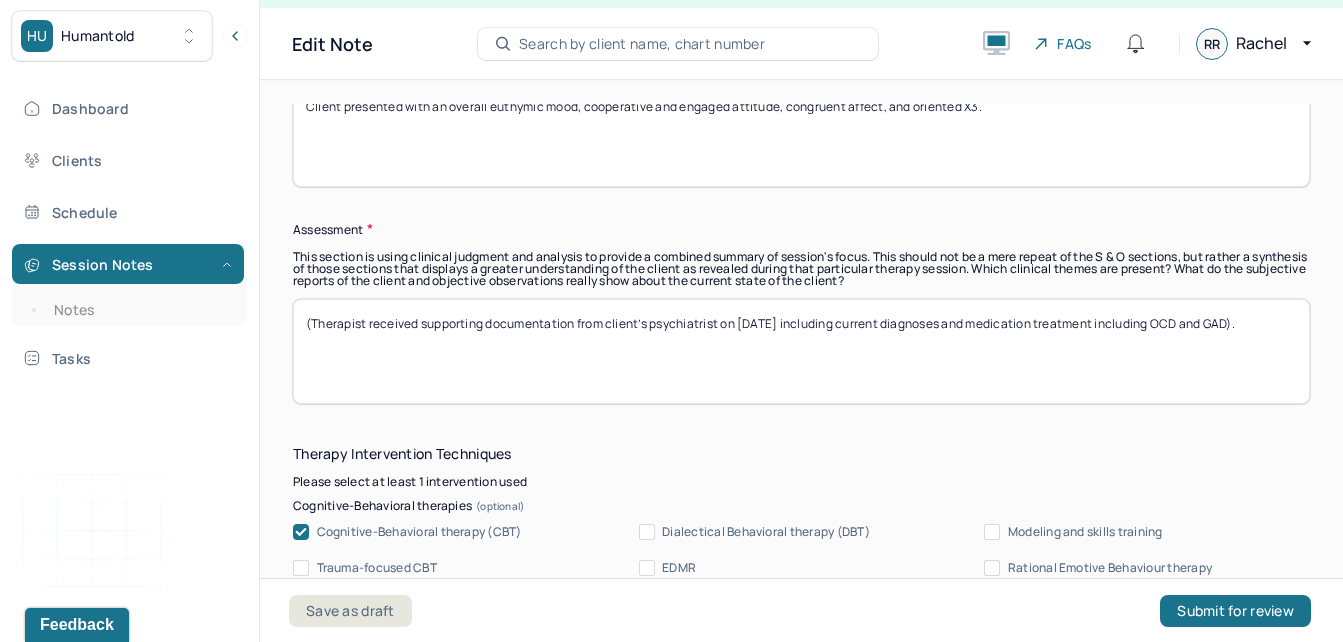 click on "(Therapist received supporting documentation from client’s psychiatrist on [DATE] including current diagnoses and medication treatment including OCD and GAD)." at bounding box center (801, 351) 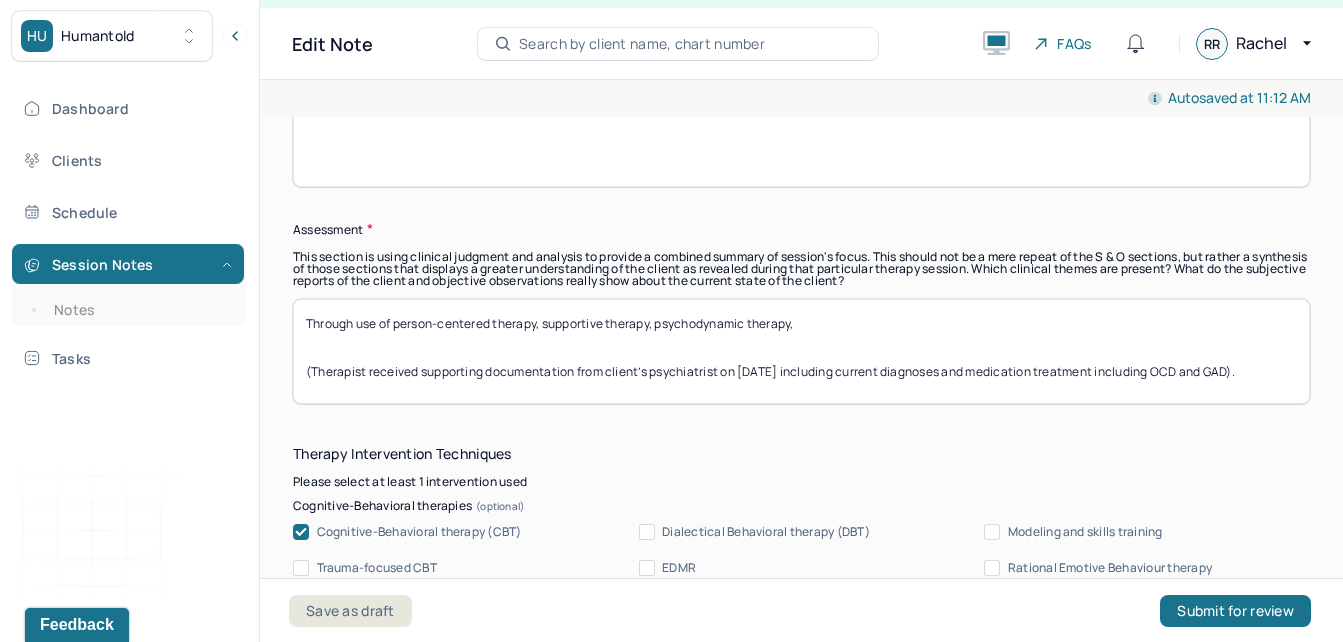 click on "Through use of person-centered therapy, supportive therapy, psychodynamic therapy,
(Therapist received supporting documentation from client’s psychiatrist on [DATE] including current diagnoses and medication treatment including OCD and GAD)." at bounding box center (801, 351) 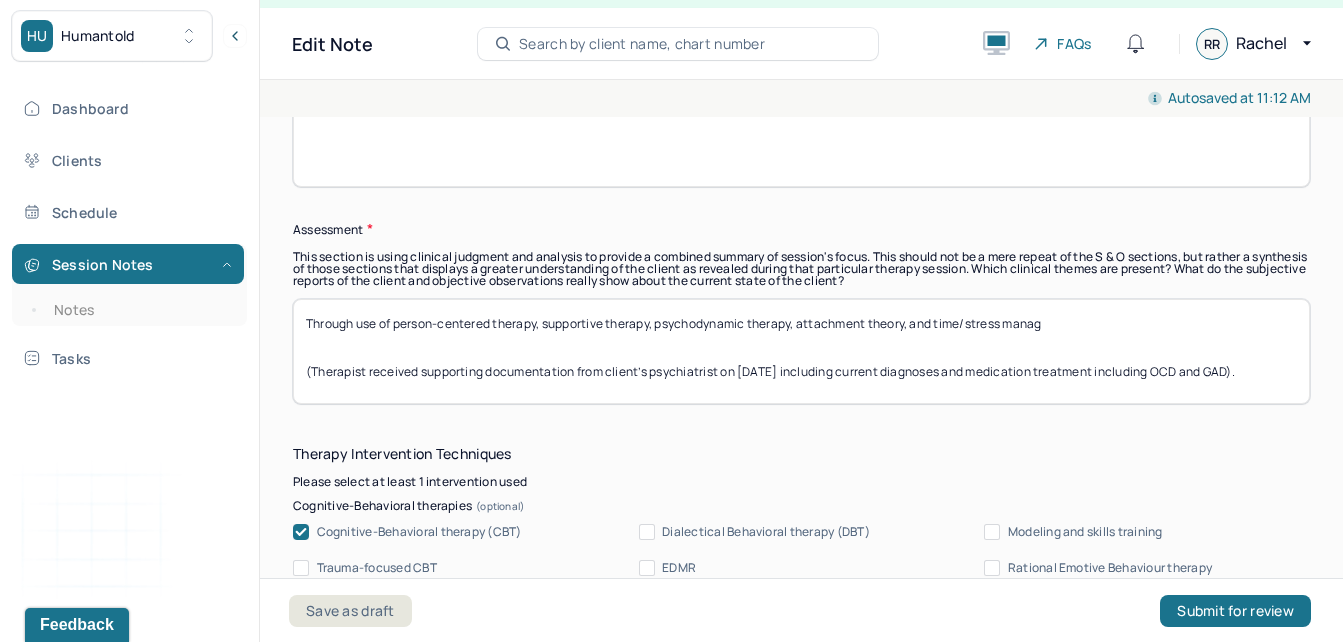 click on "Through use of person-centered therapy, supportive therapy, psychodynamic therapy, attachment theory, and time/stress manag
(Therapist received supporting documentation from client’s psychiatrist on [DATE] including current diagnoses and medication treatment including OCD and GAD)." at bounding box center [801, 351] 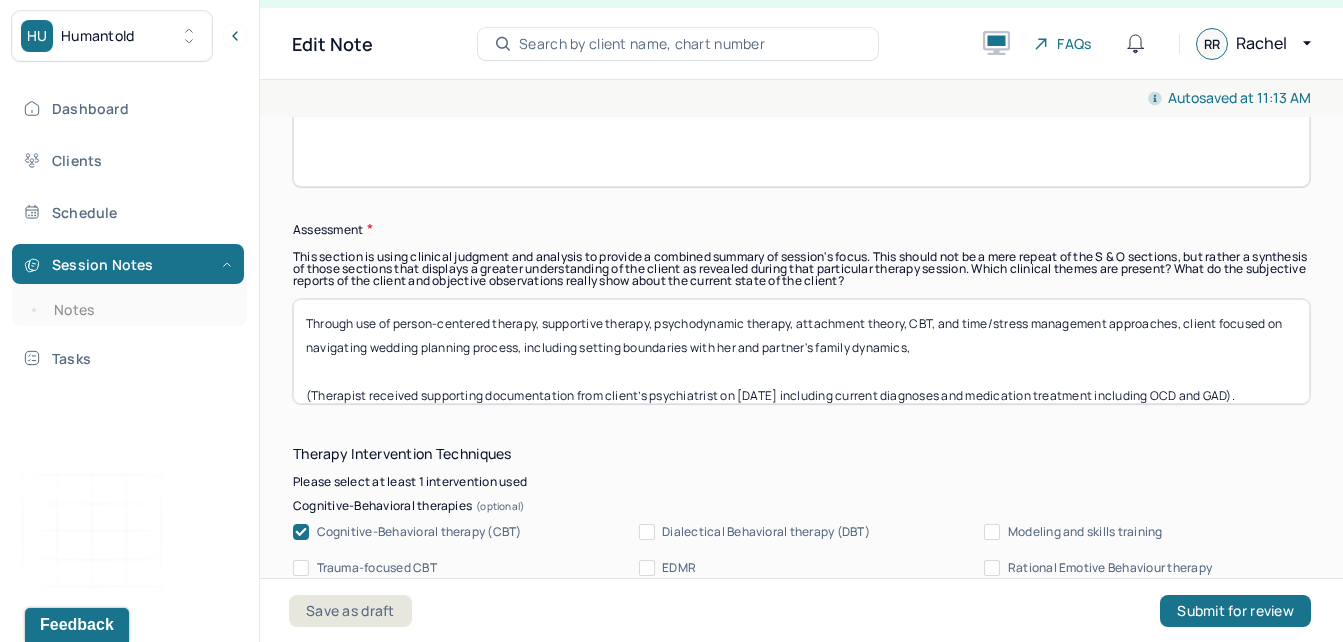 click on "Through use of person-centered therapy, supportive therapy, psychodynamic therapy, attachment theory, CBT, and time/stress management approaches, client focused on navigating wedding planning process, including setitng boundaries with her and partner's family dynamics,
(Therapist received supporting documentation from client’s psychiatrist on [DATE] including current diagnoses and medication treatment including OCD and GAD)." at bounding box center (801, 351) 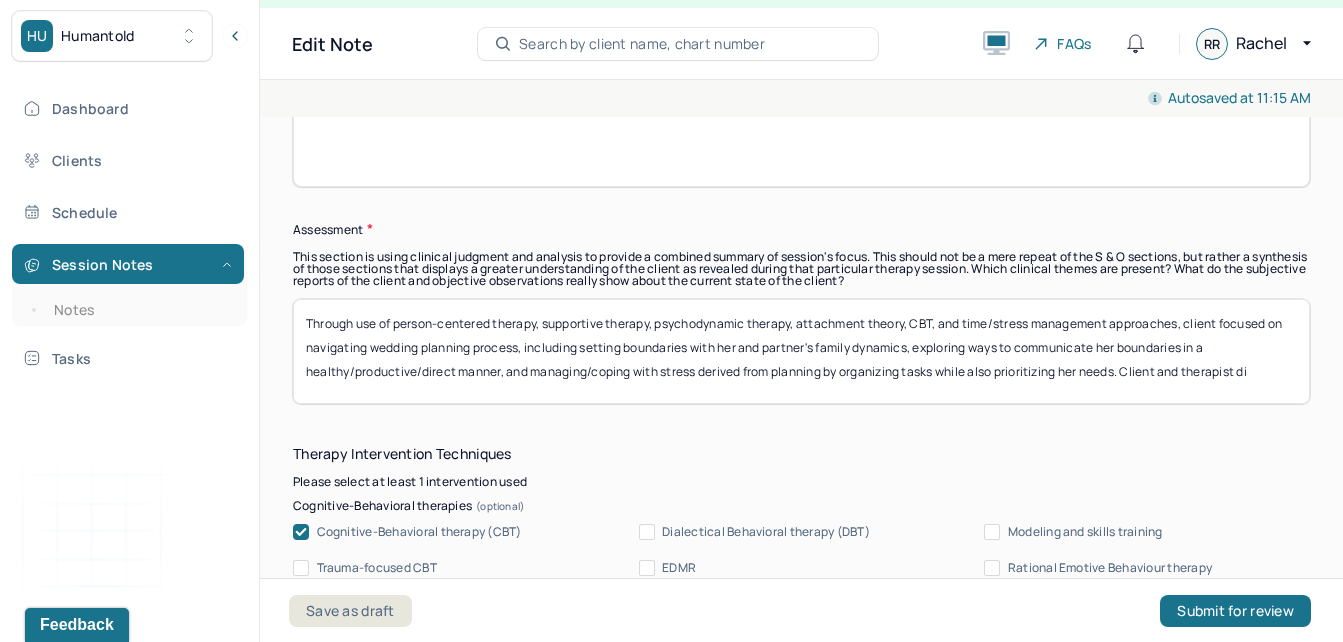scroll, scrollTop: 1, scrollLeft: 0, axis: vertical 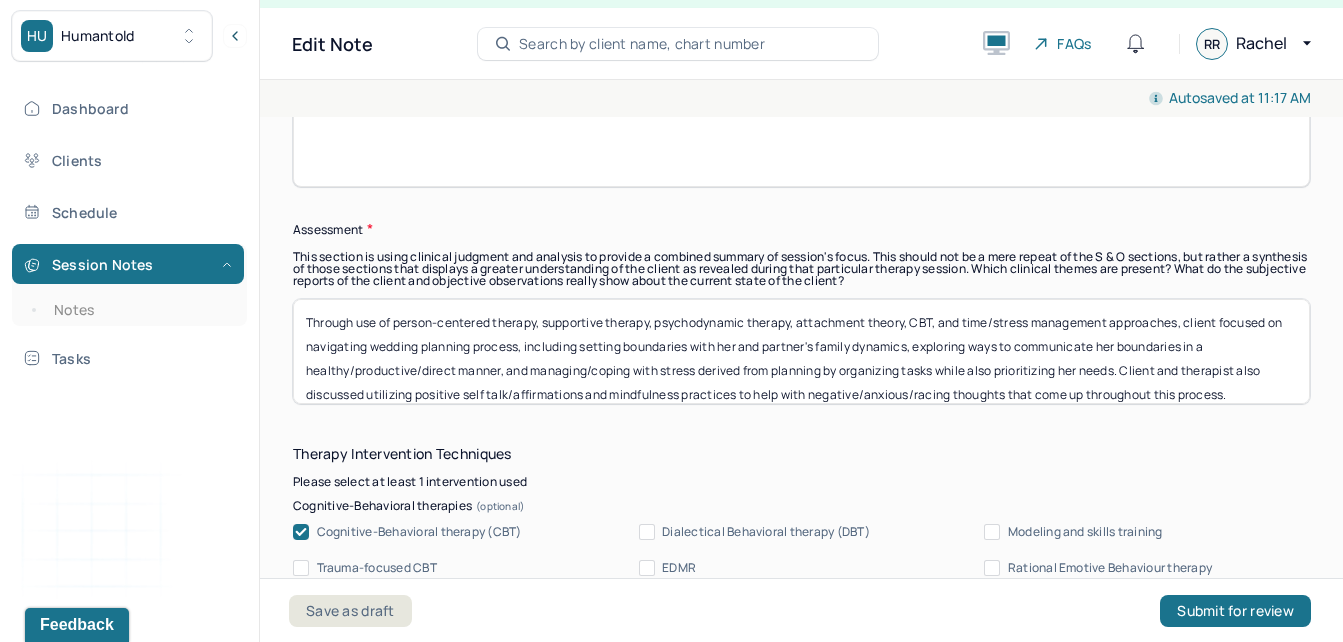 type on "Through use of person-centered therapy, supportive therapy, psychodynamic therapy, attachment theory, CBT, and time/stress management approaches, client focused on navigating wedding planning process, including setting boundaries with her and partner's family dynamics, exploring ways to communicate her boundaries in a healthy/productive/direct manner, and managing/coping with stress derived from planning by organizing tasks while also prioritizing her needs. Client and therapist also discussed utilizing positive self talk/affirmations and mindfulness practices to help with negative/anxious/racing thoughts that come up throughout this process.
(Therapist received supporting documentation from client’s psychiatrist on [DATE] including current diagnoses and medication treatment including OCD and GAD)." 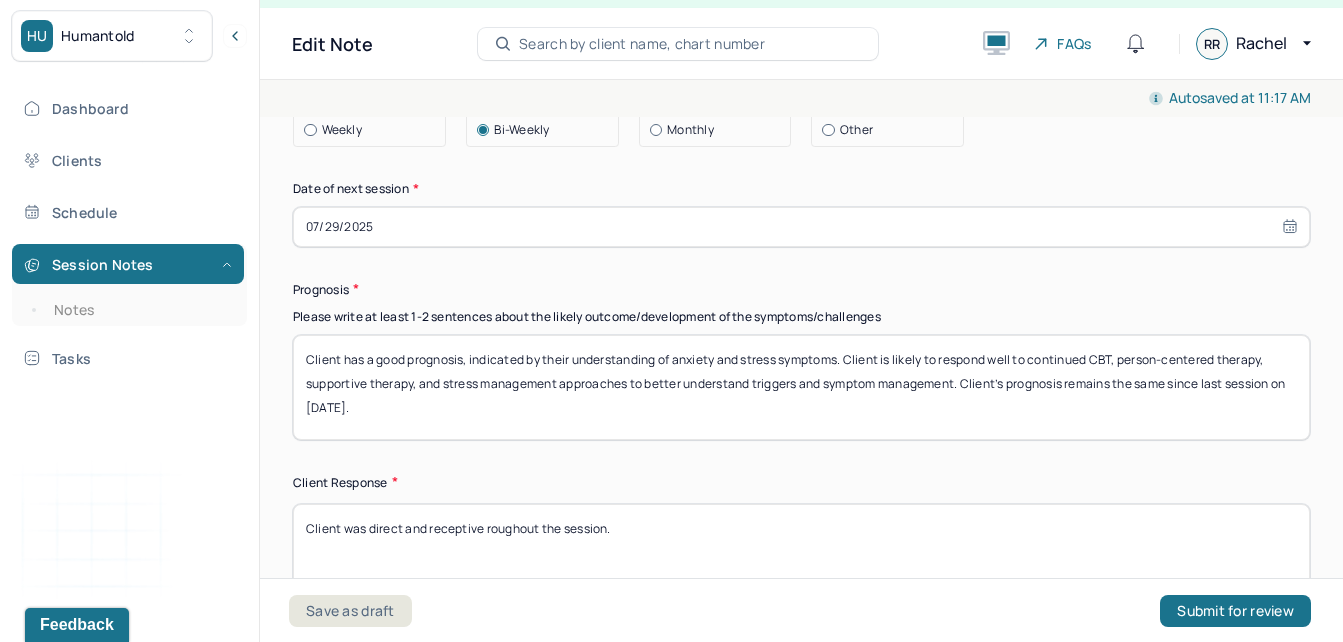scroll, scrollTop: 2801, scrollLeft: 0, axis: vertical 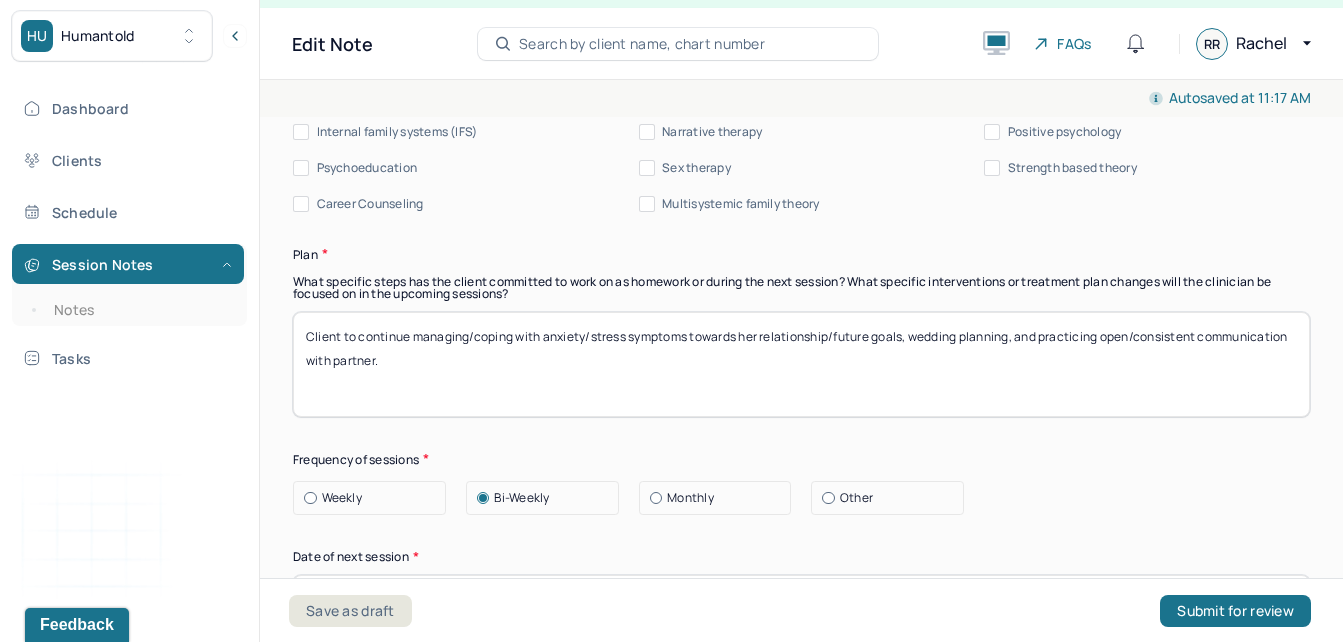 click on "Autosaved at 11:17 AM Appointment Details     Client name [FIRST] [LAST] Date of service [DATE] Time 1:00pm - 1:55pm Duration 55mins Appointment type individual therapy Provider name [FIRST] [LAST] Modifier 1 95 Telemedicine Note type Individual soap note Appointment Details     Client name [FIRST] [LAST] Date of service [DATE] Time 1:00pm - 1:55pm Duration 55mins Appointment type individual therapy Provider name [FIRST] [LAST] Modifier 1 95 Telemedicine Note type Individual soap note   Load previous session note   Instructions The fields marked with an asterisk ( * ) are required before you can submit your notes. Before you can submit your session notes, they must be signed. You have the option to save your notes as a draft before making a submission. Appointment location * Teletherapy Client Teletherapy Location Home Office Other Provider Teletherapy Location Home Office Other Consent was received for the teletherapy session The teletherapy session was conducted via video Primary diagnosis *" at bounding box center [801, 361] 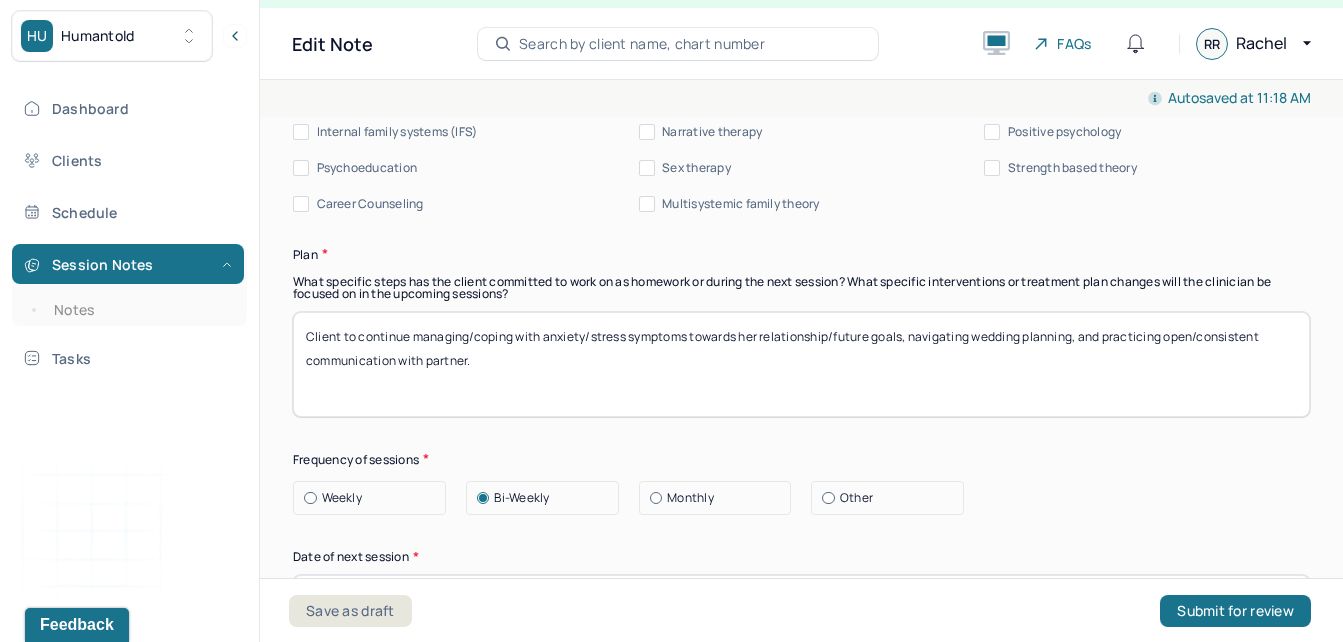 click on "Client to continue managing/coping with anxiety/stress symptoms towards her relationship/future goals, navigating wedding planning, and practicing open/consistent communication with partner." at bounding box center (801, 364) 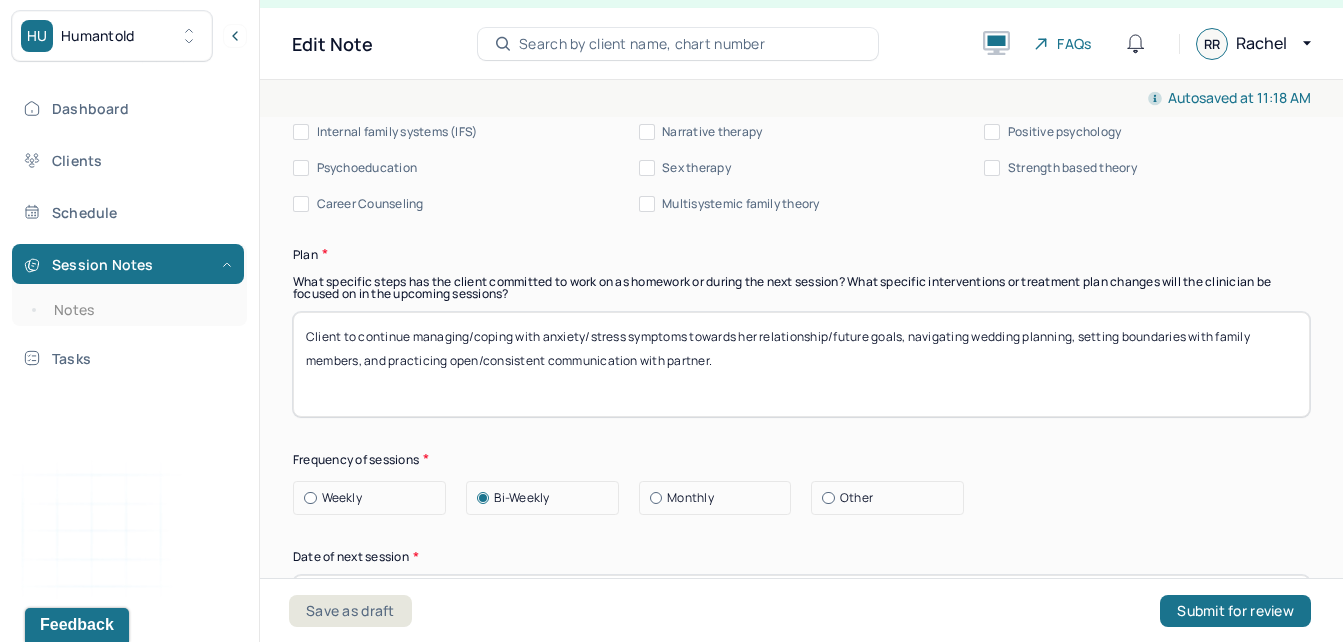 scroll, scrollTop: 2911, scrollLeft: 0, axis: vertical 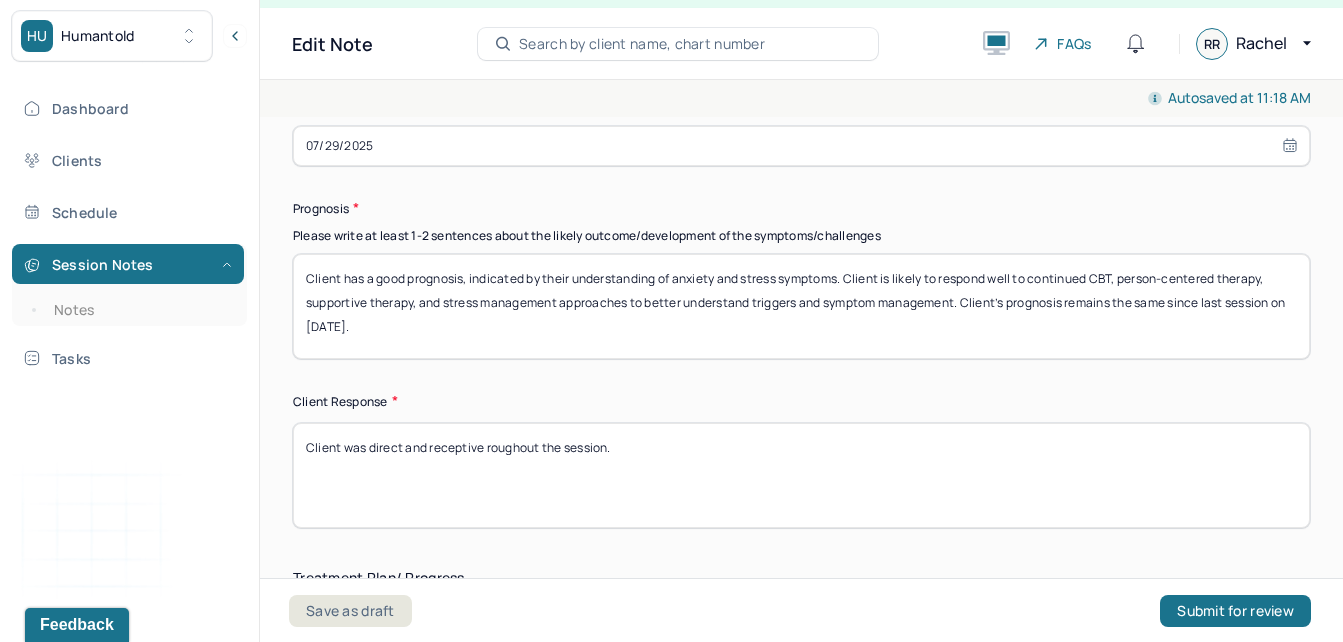 type on "Client to continue managing/coping with anxiety/stress symptoms towards her relationship/future goals, navigating wedding planning, setting boundaries with family members, and practicing open/consistent communication with partner." 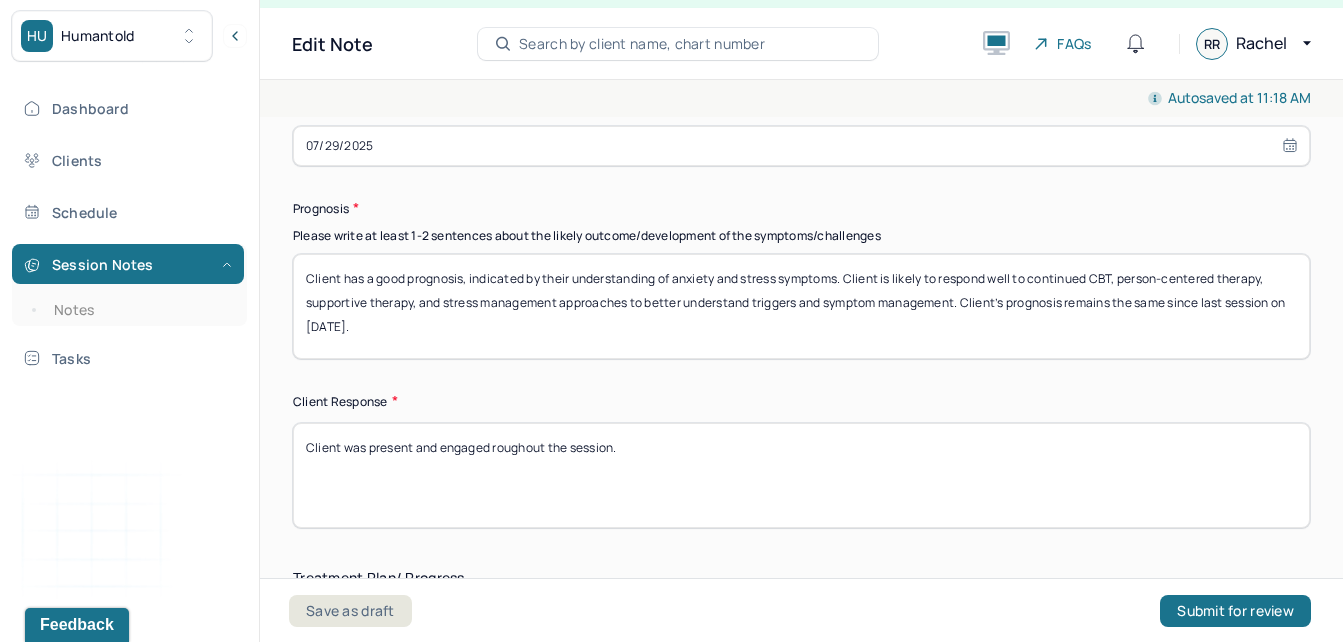 click on "Client was present and enga roughout the session." at bounding box center [801, 475] 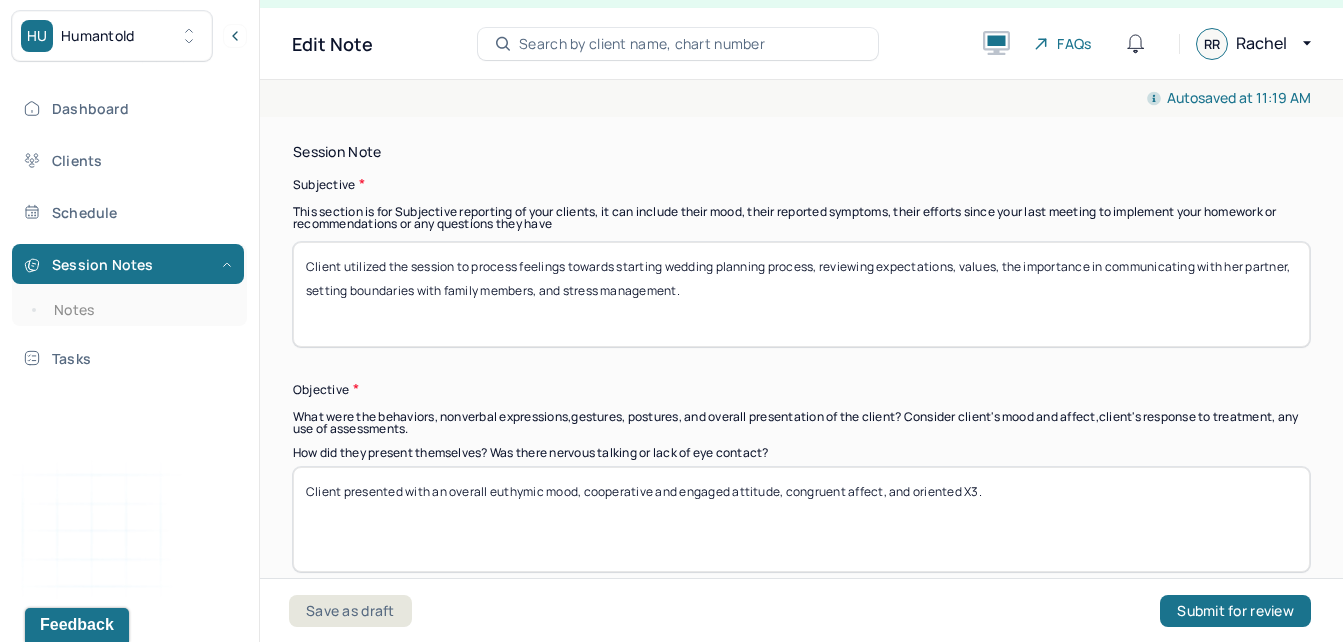 scroll, scrollTop: 1408, scrollLeft: 0, axis: vertical 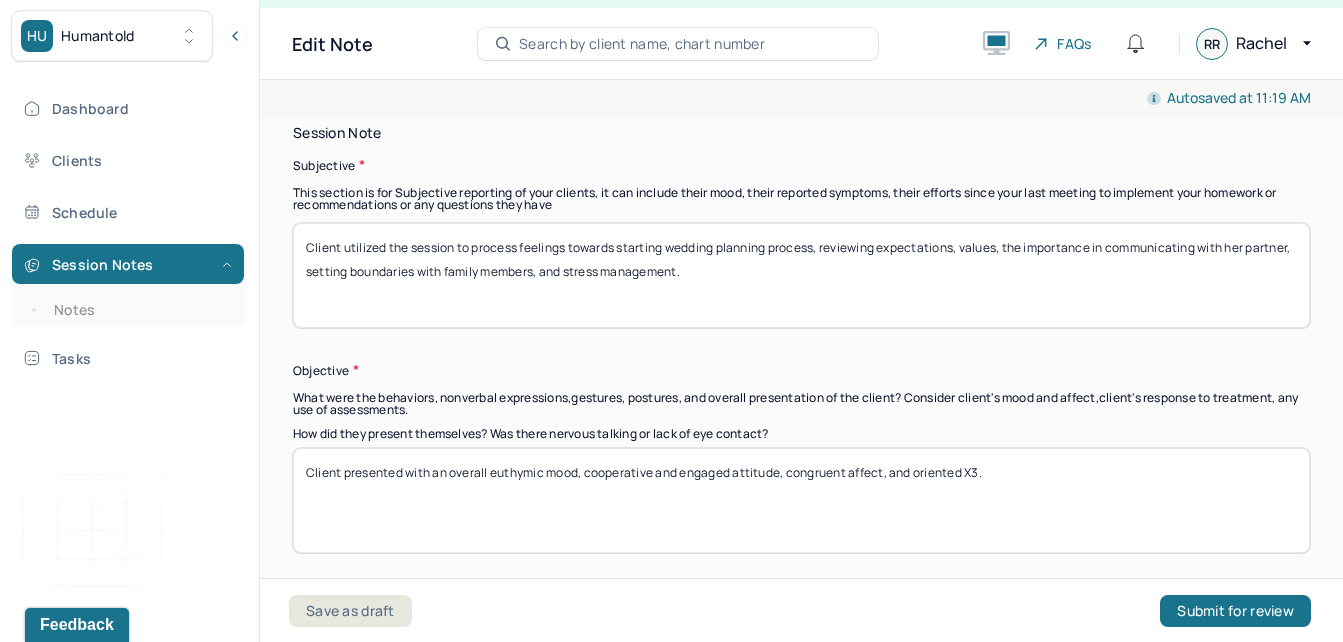 type on "Client was present and engaged throughout the session." 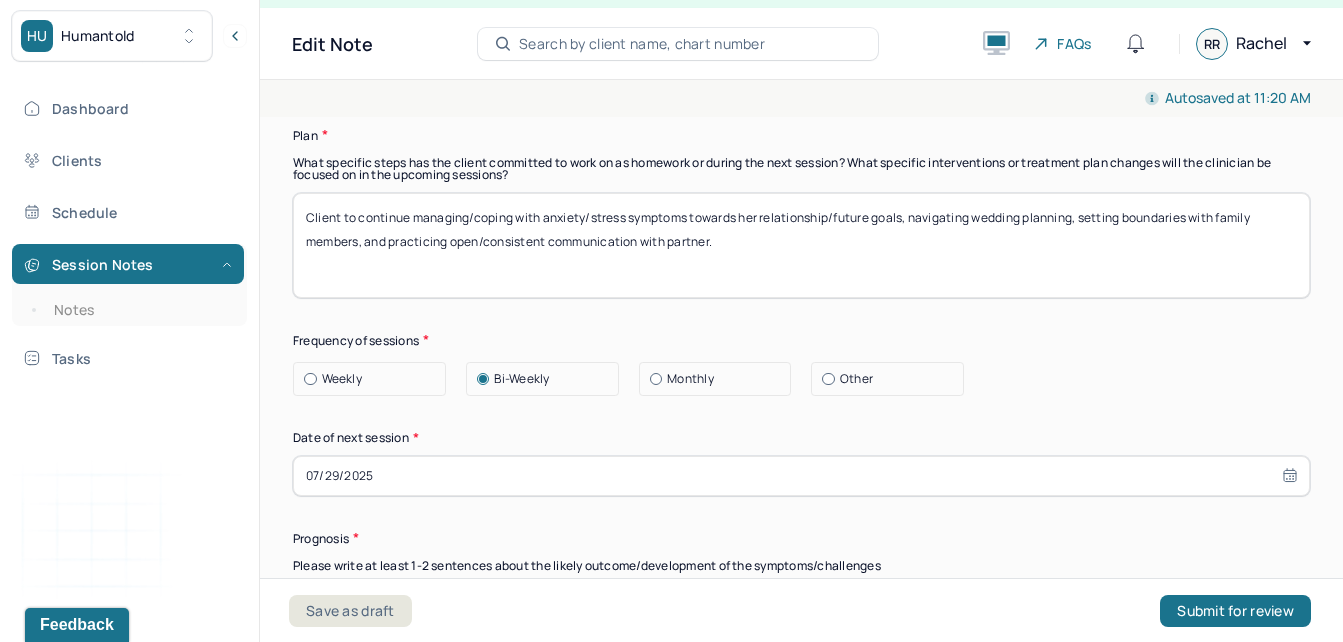 scroll, scrollTop: 2610, scrollLeft: 0, axis: vertical 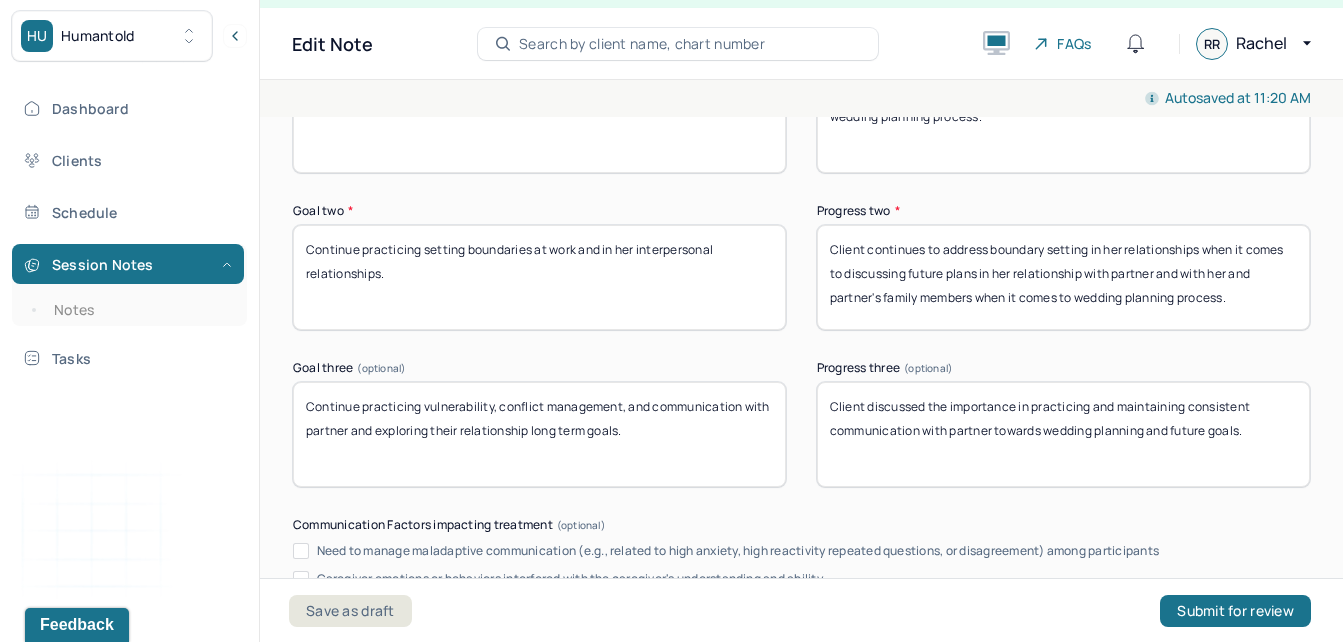 type on "Client presented with an overall euthymic mood, cooperative and attentive attitude, congruent affect, and oriented X3." 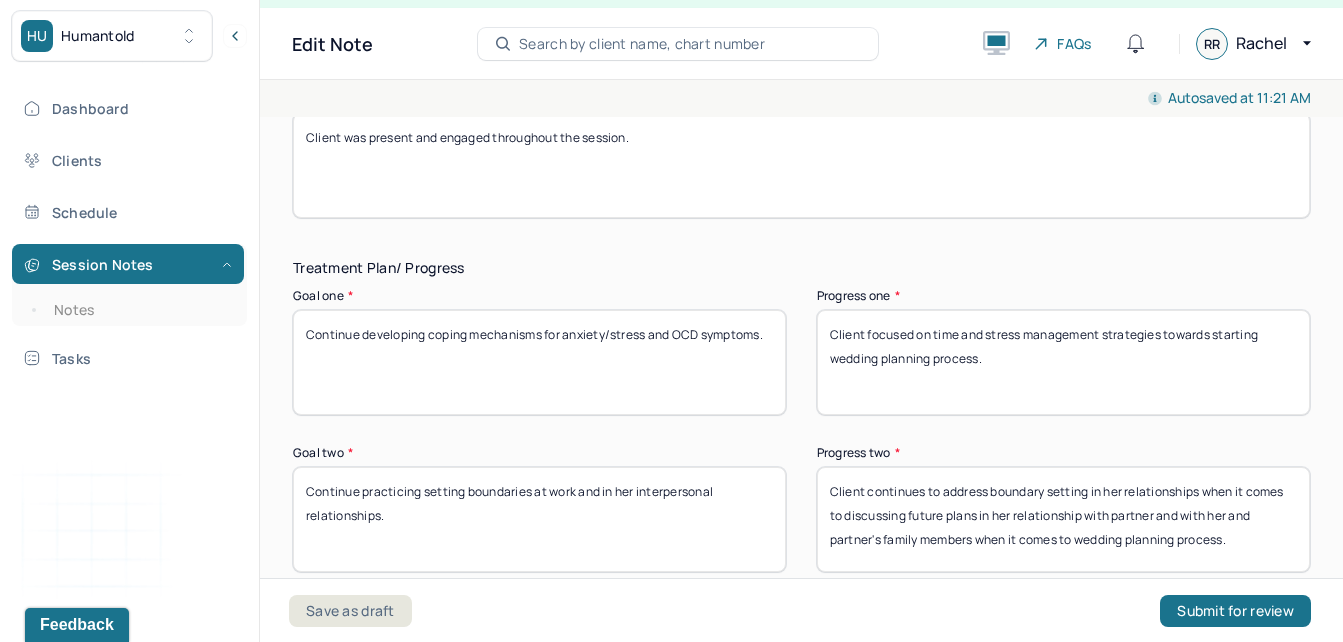scroll, scrollTop: 3230, scrollLeft: 0, axis: vertical 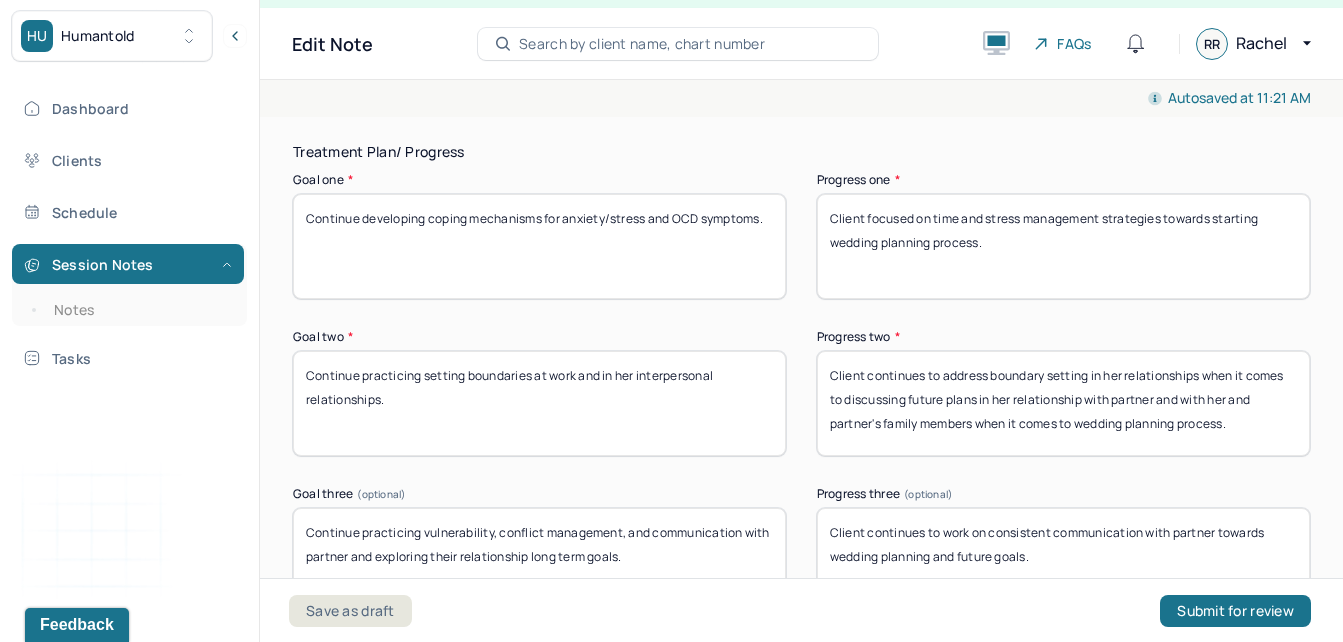 type on "Client continues to work on consistent communication with partner towards wedding planning and future goals." 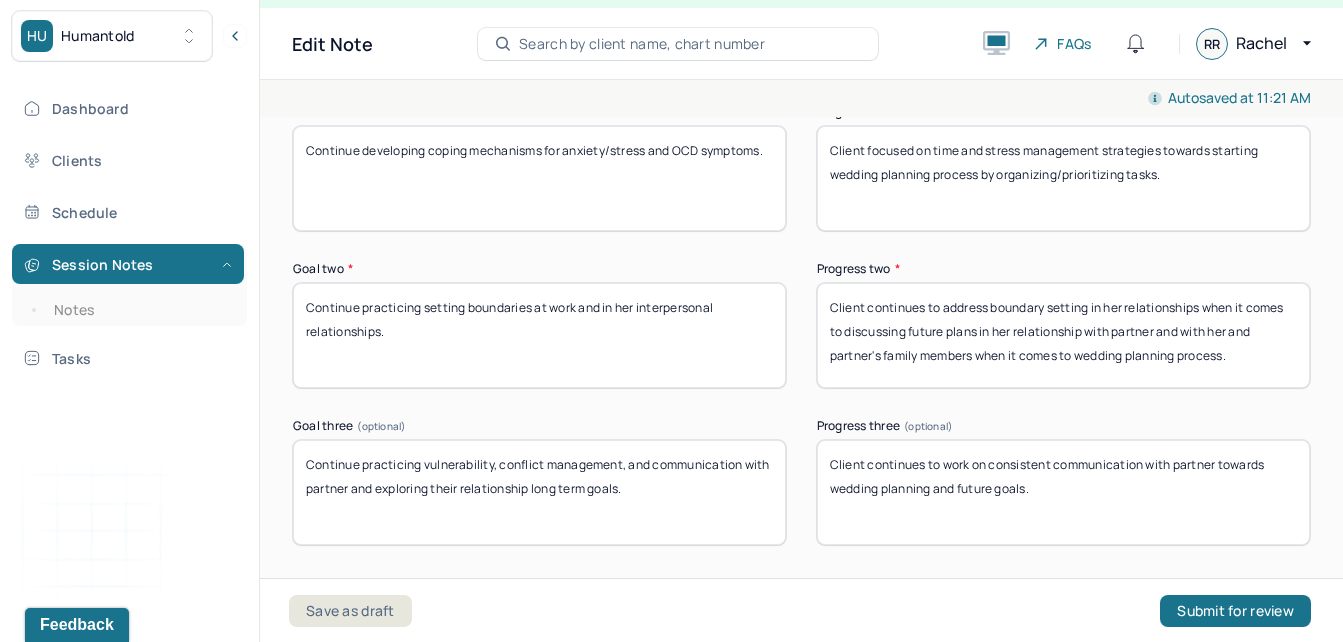 scroll, scrollTop: 4022, scrollLeft: 0, axis: vertical 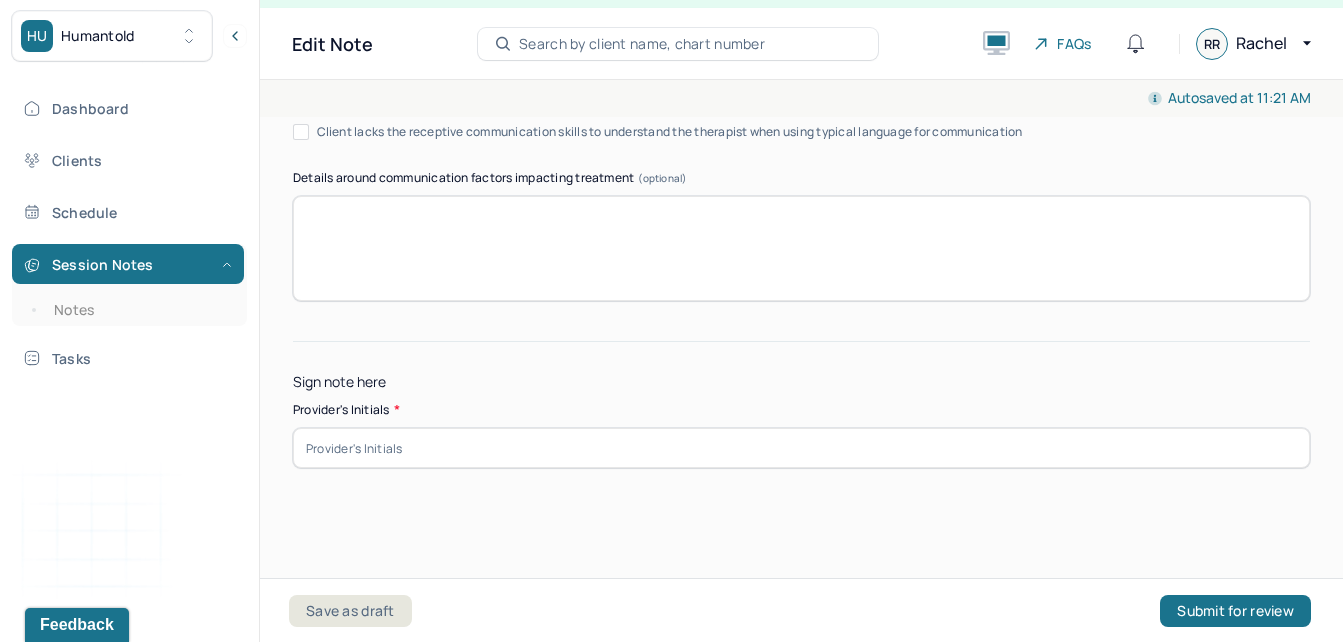 type on "Client focused on time and stress management strategies towards starting wedding planning process by organizing/prioritizing tasks." 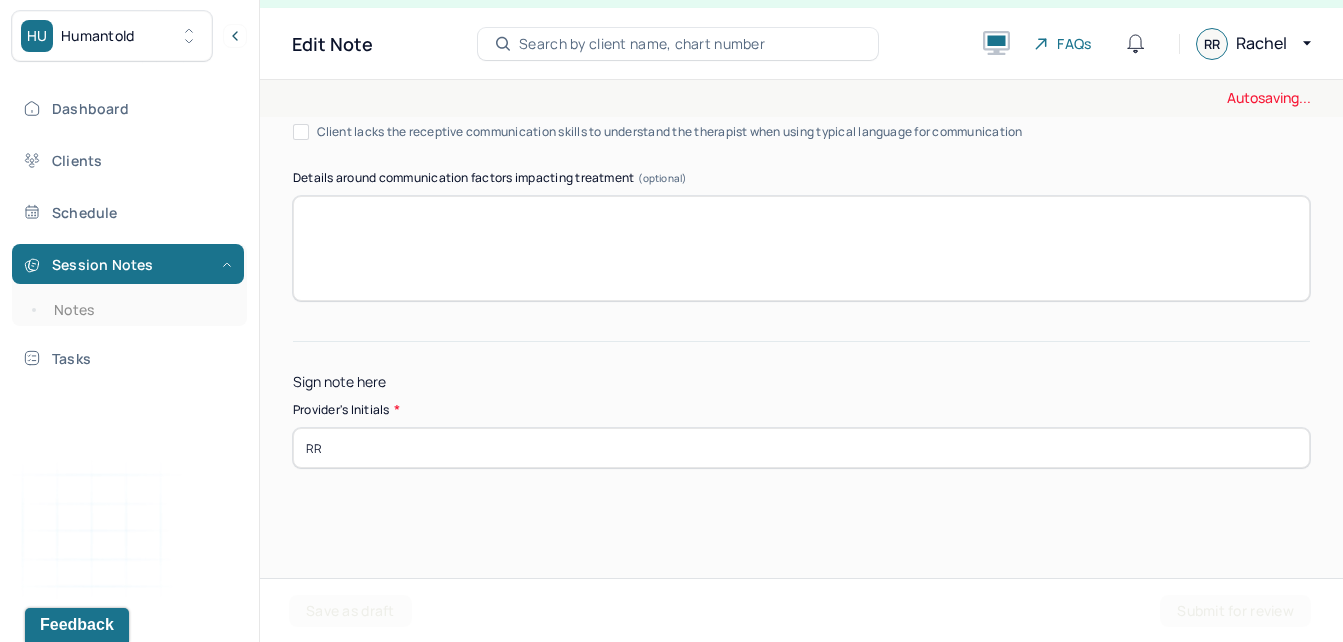 type on "RR" 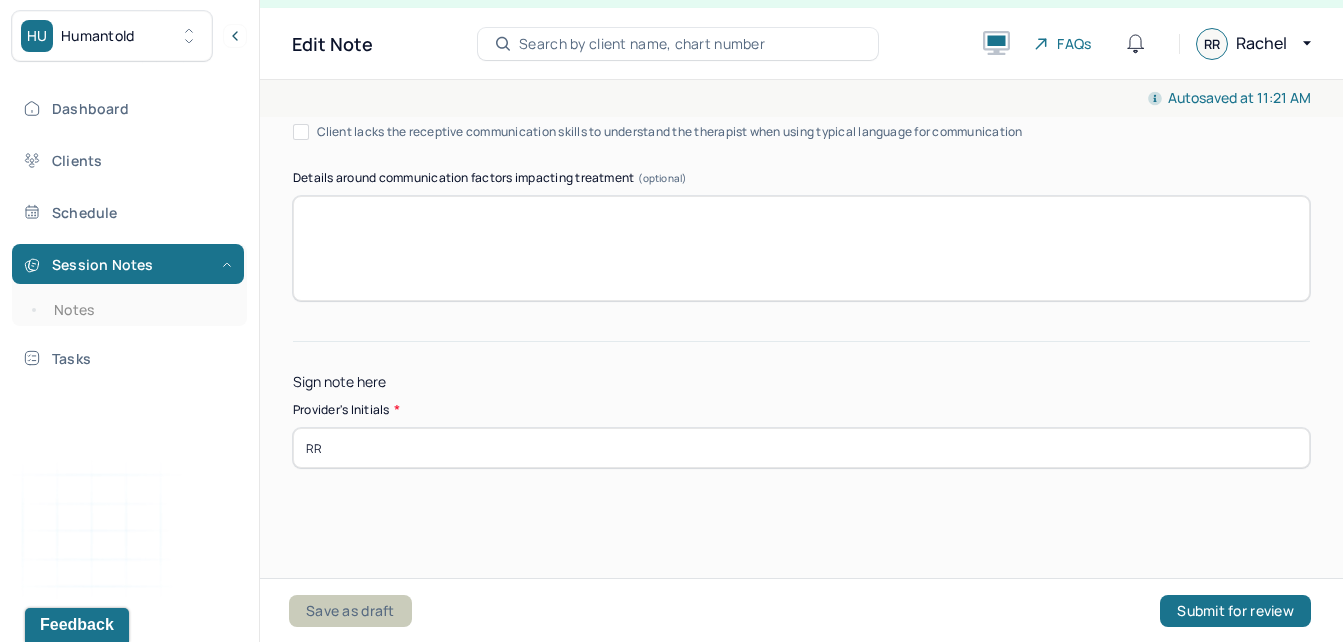 click on "Save as draft" at bounding box center [350, 611] 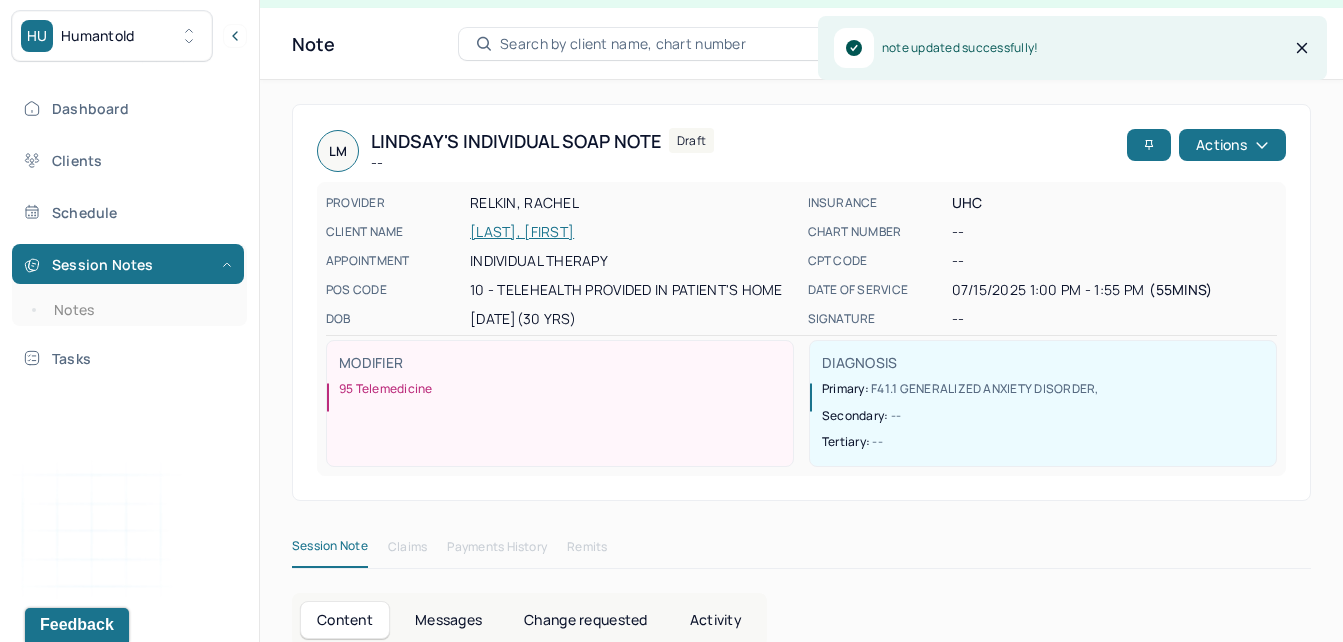 click on "Content" at bounding box center (345, 620) 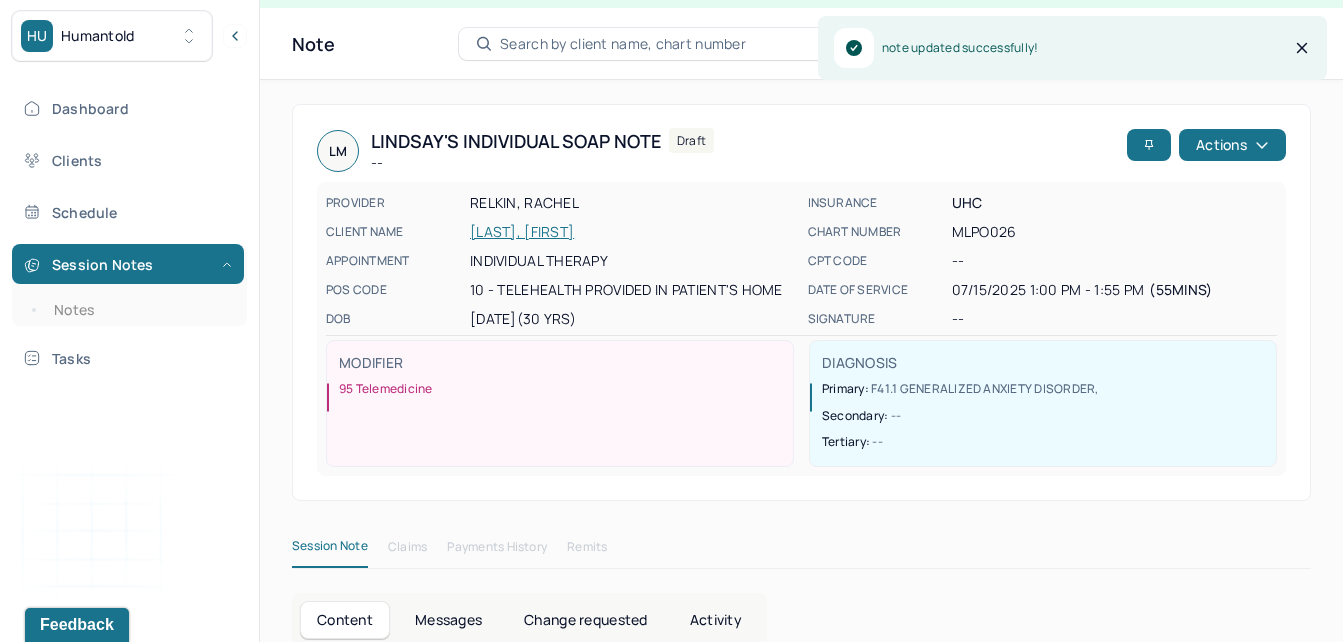 click on "Content" at bounding box center (345, 620) 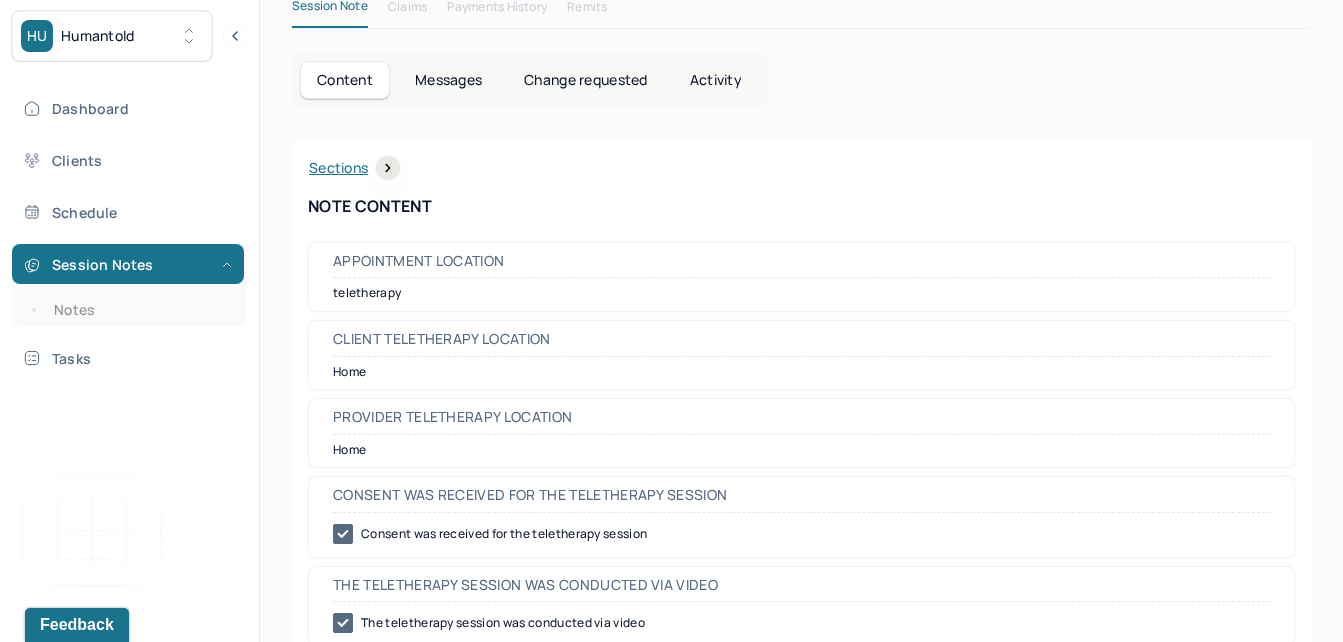 scroll, scrollTop: 520, scrollLeft: 0, axis: vertical 